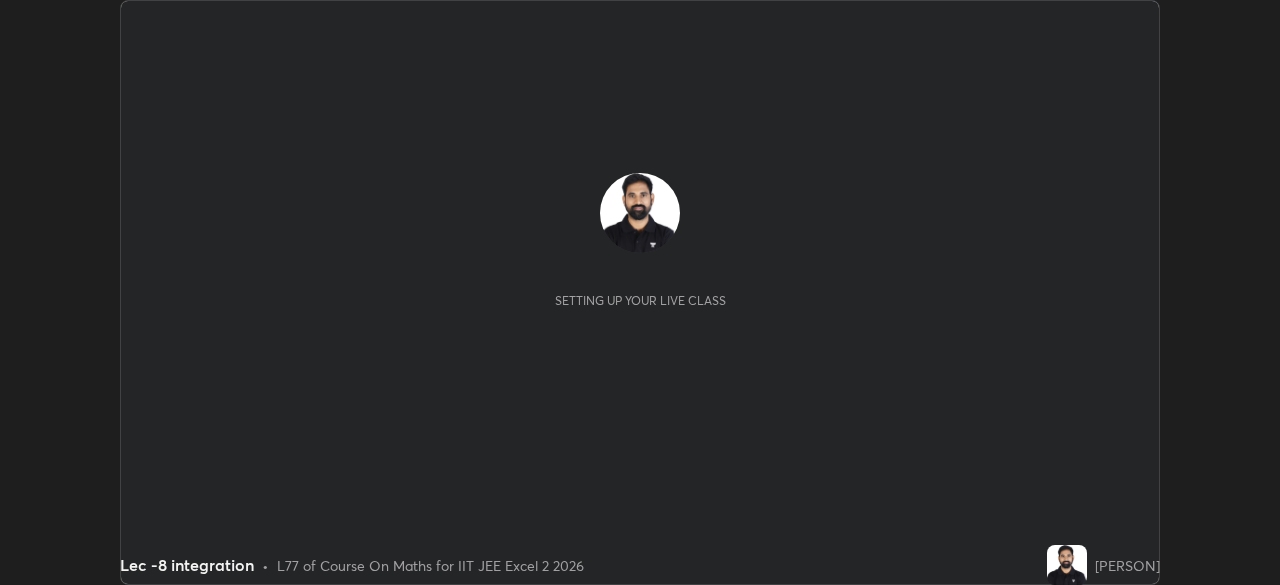 scroll, scrollTop: 0, scrollLeft: 0, axis: both 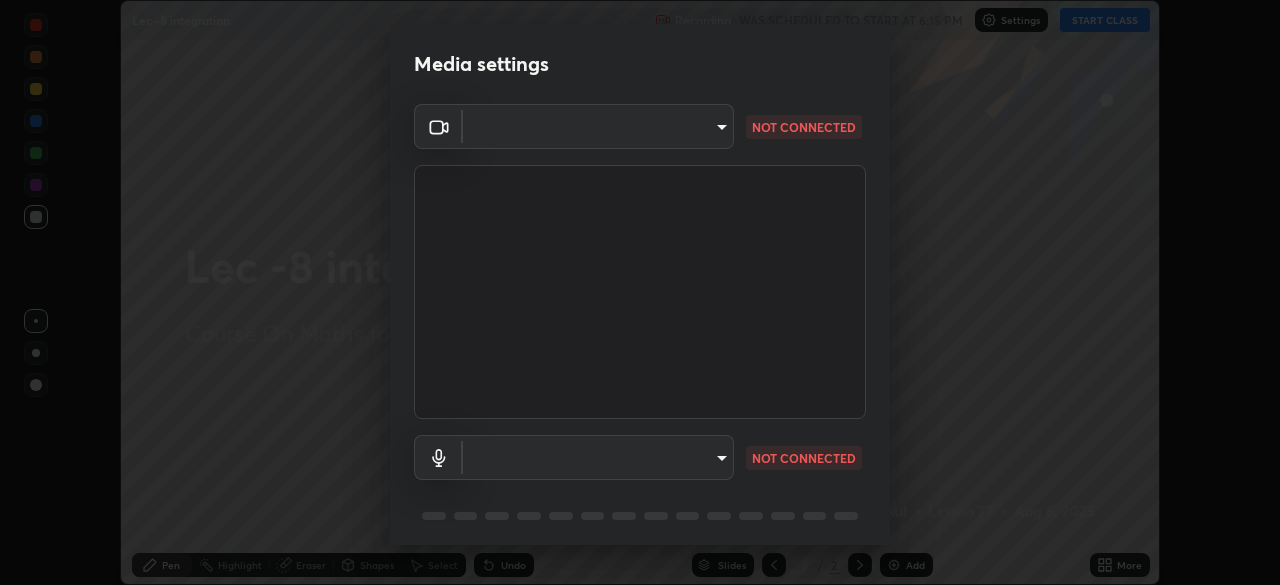 type on "b39c39fa3676aa5d69aadaccdd66f10891f302373f2f417769bad696ffd91bb2" 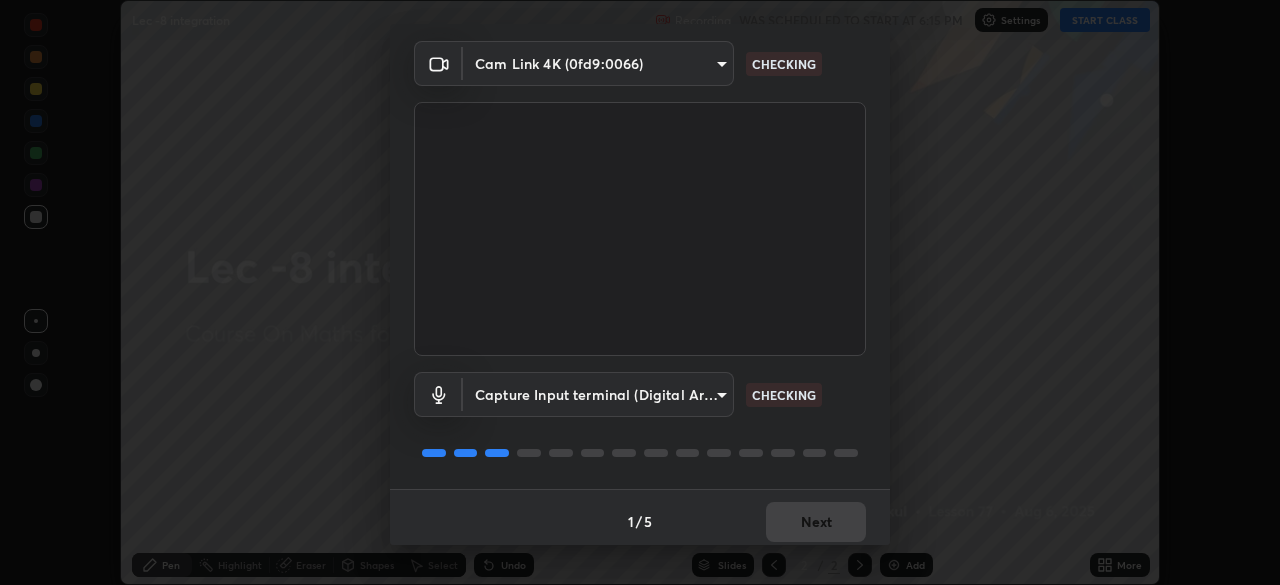 scroll, scrollTop: 71, scrollLeft: 0, axis: vertical 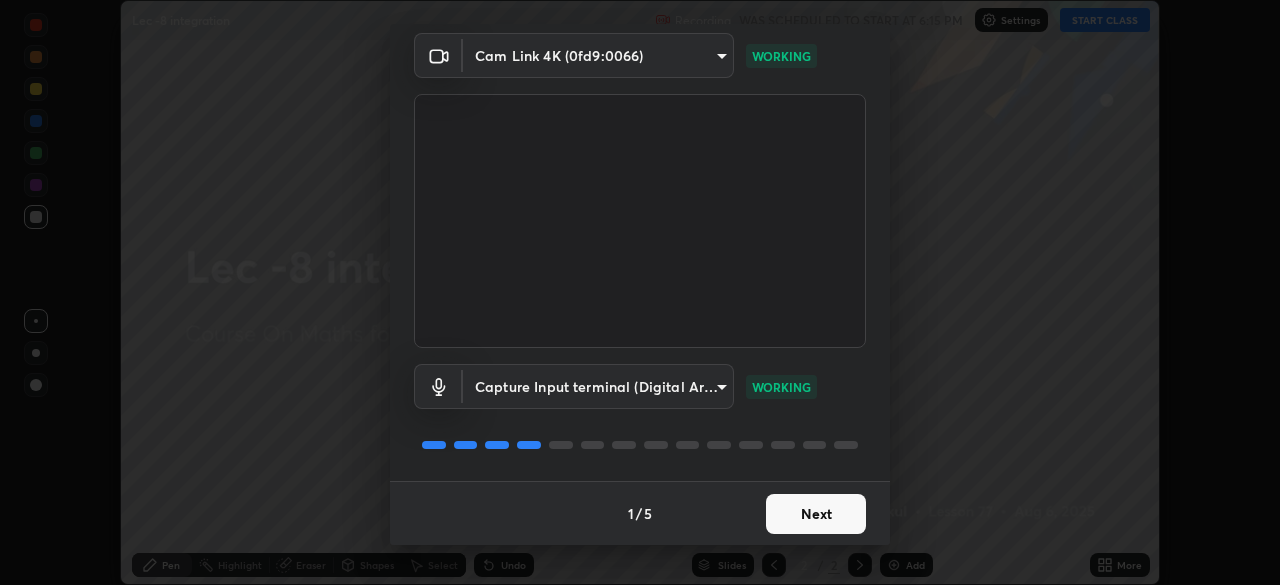 click on "Next" at bounding box center (816, 514) 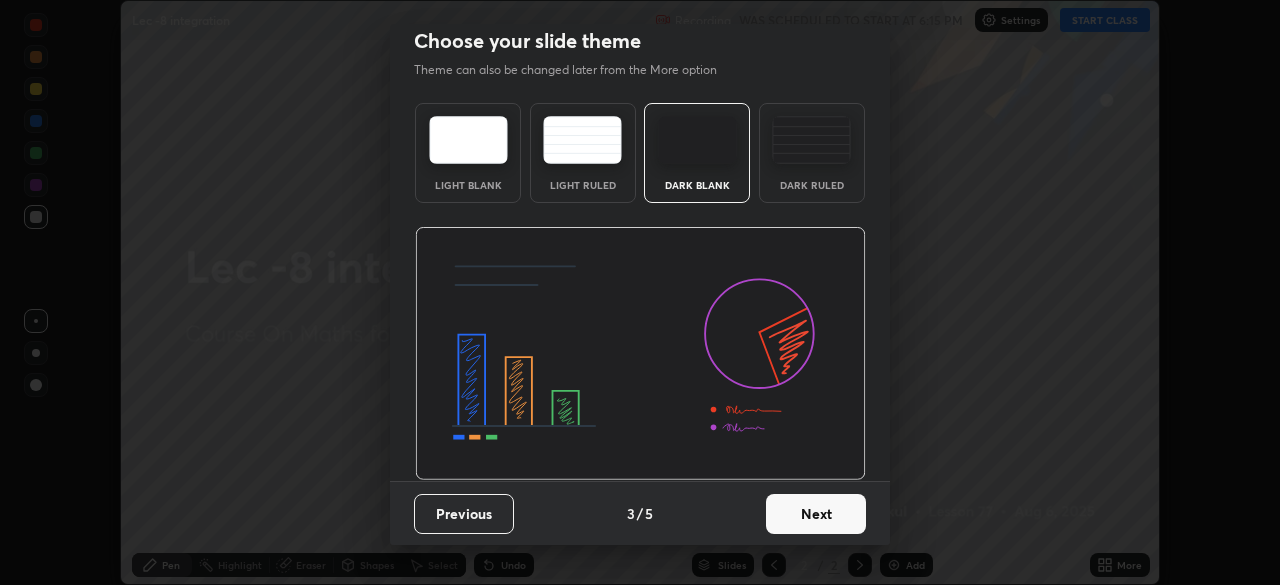 scroll, scrollTop: 0, scrollLeft: 0, axis: both 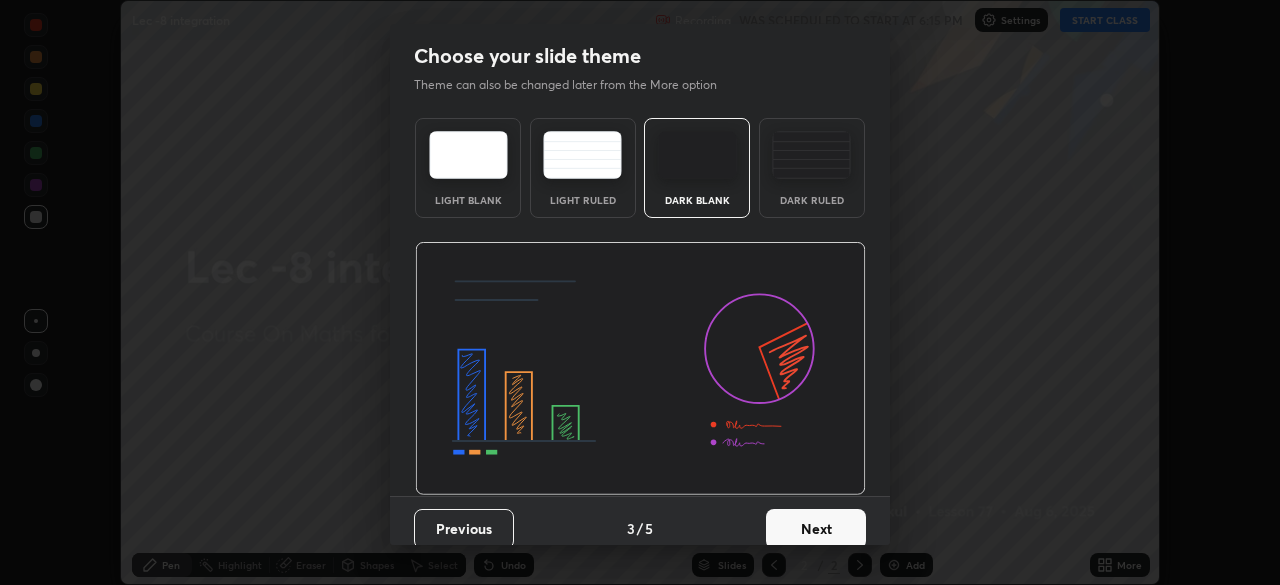 click on "Next" at bounding box center (816, 529) 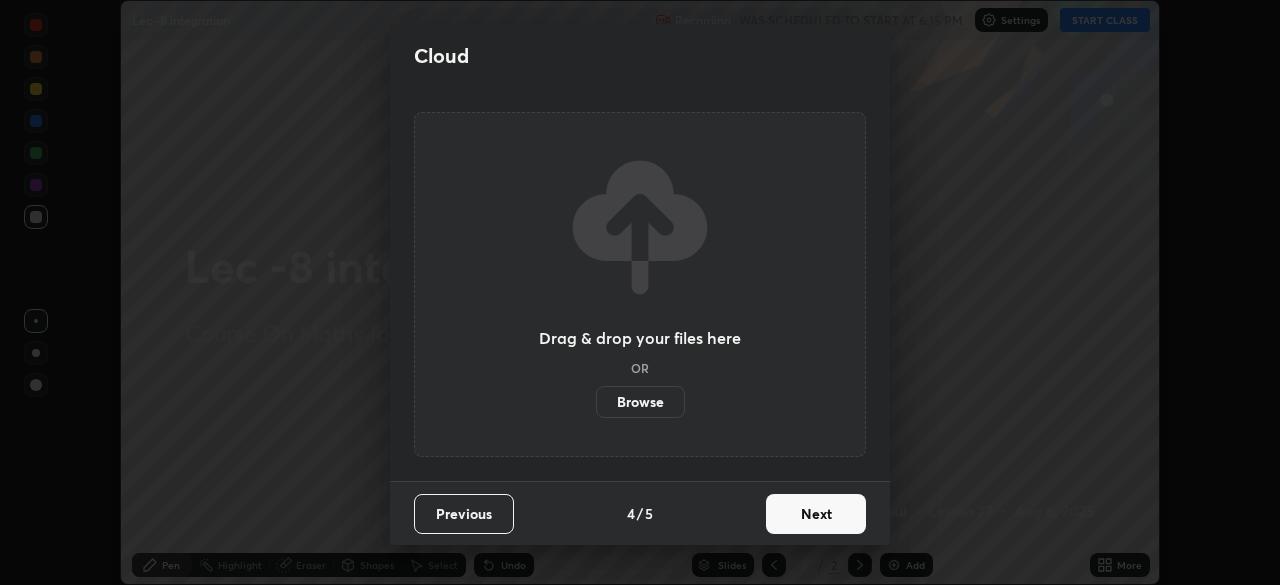 click on "Next" at bounding box center [816, 514] 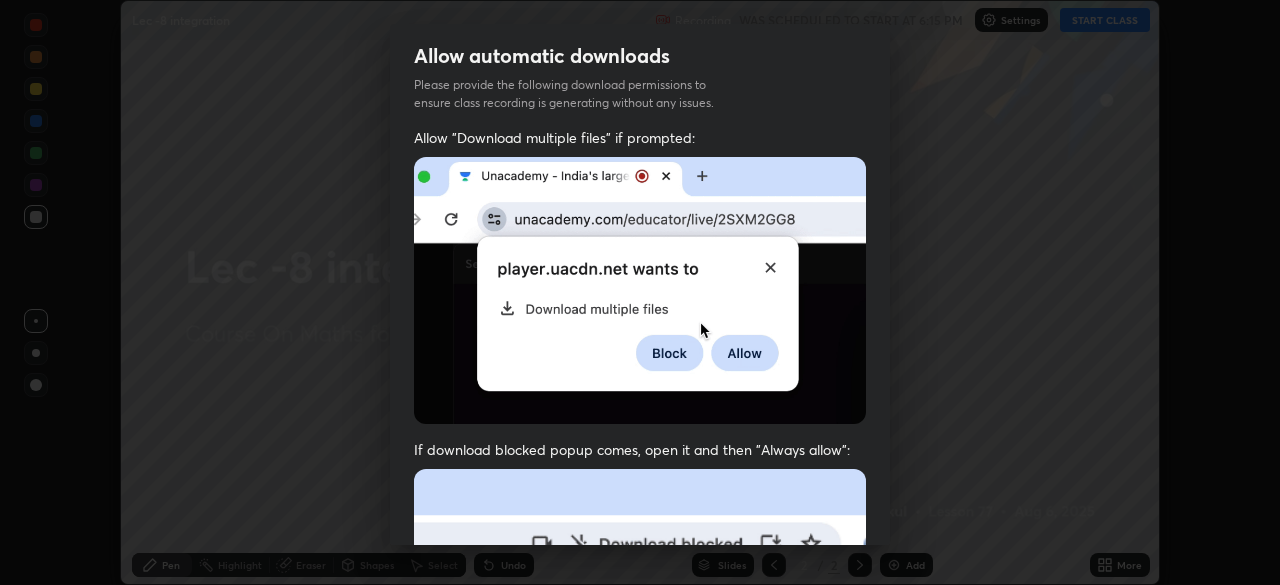 click at bounding box center (640, 687) 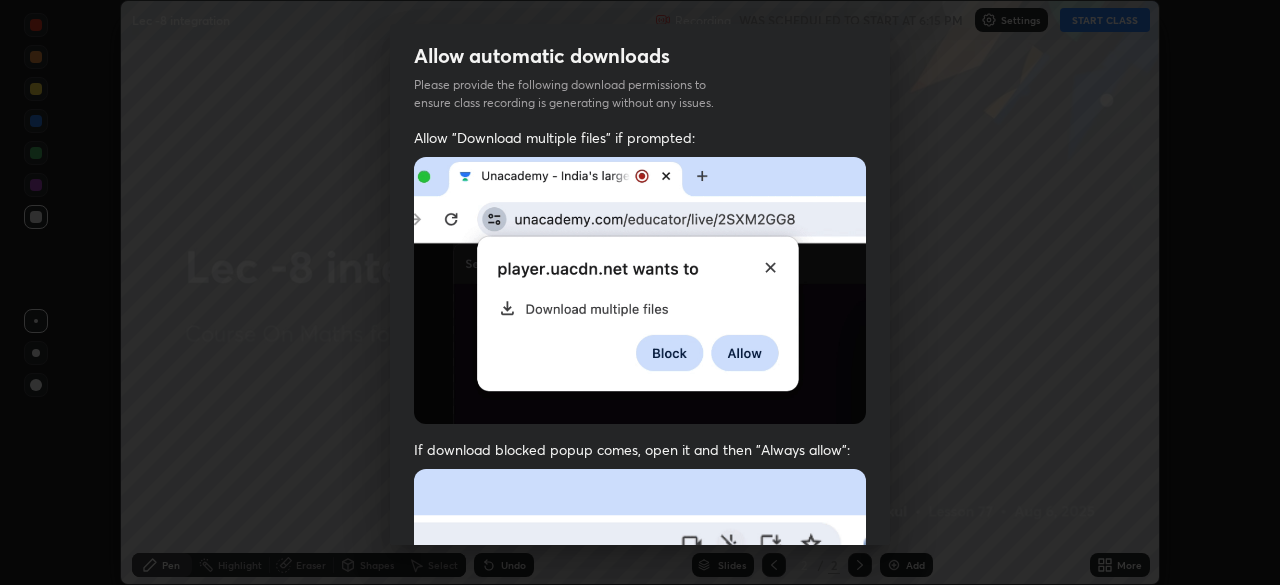 click at bounding box center [640, 687] 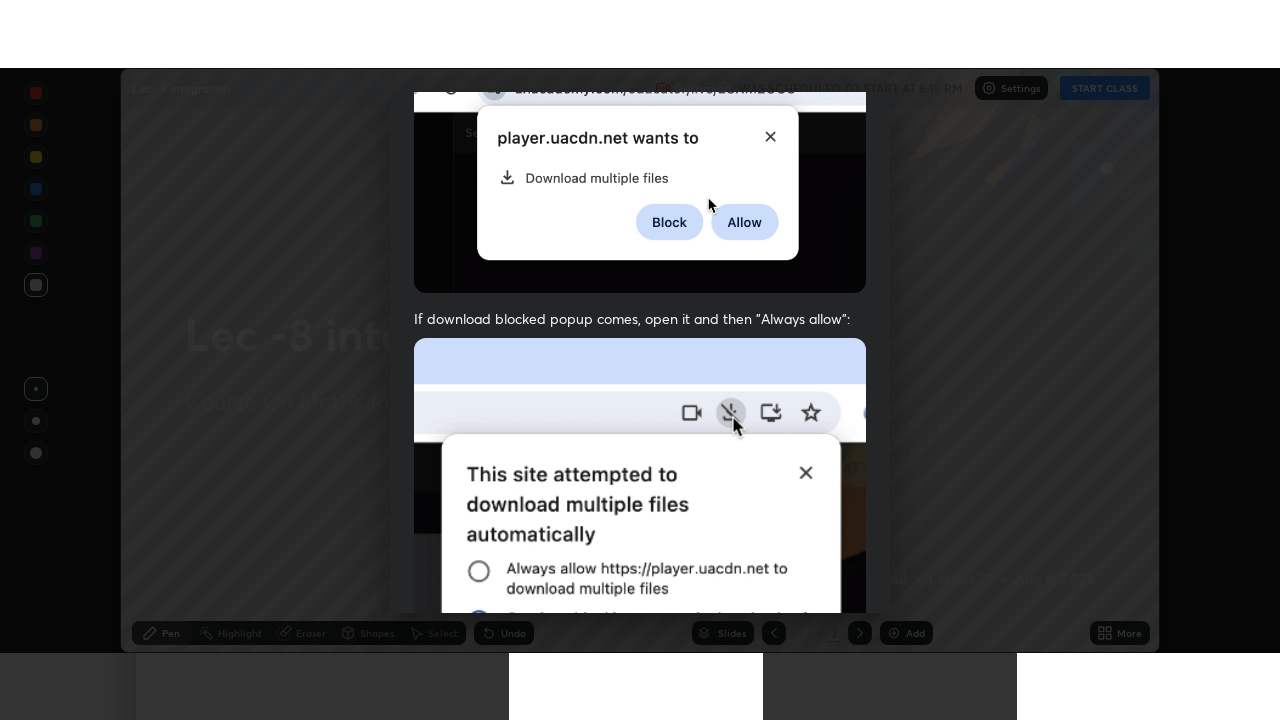 scroll, scrollTop: 479, scrollLeft: 0, axis: vertical 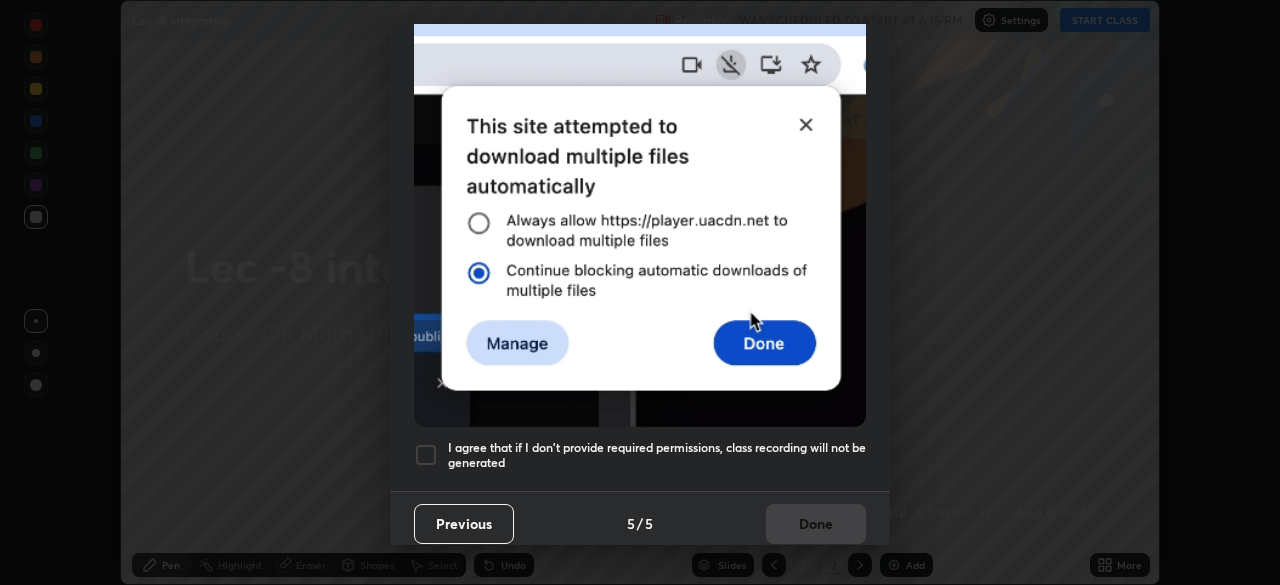 click on "I agree that if I don't provide required permissions, class recording will not be generated" at bounding box center (657, 455) 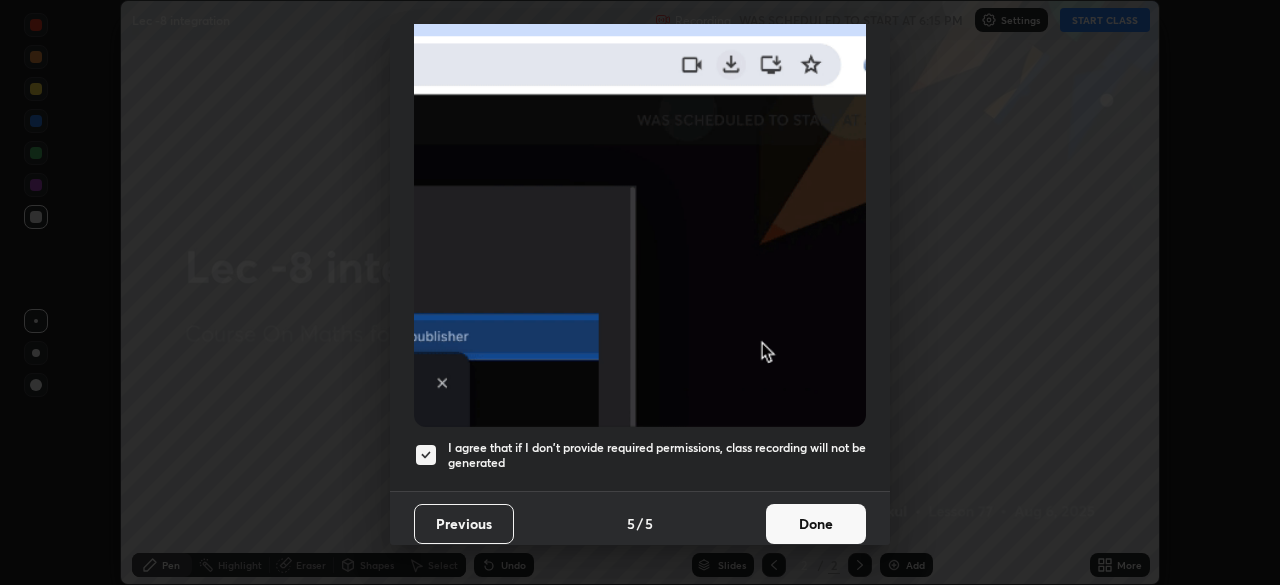 click on "Done" at bounding box center (816, 524) 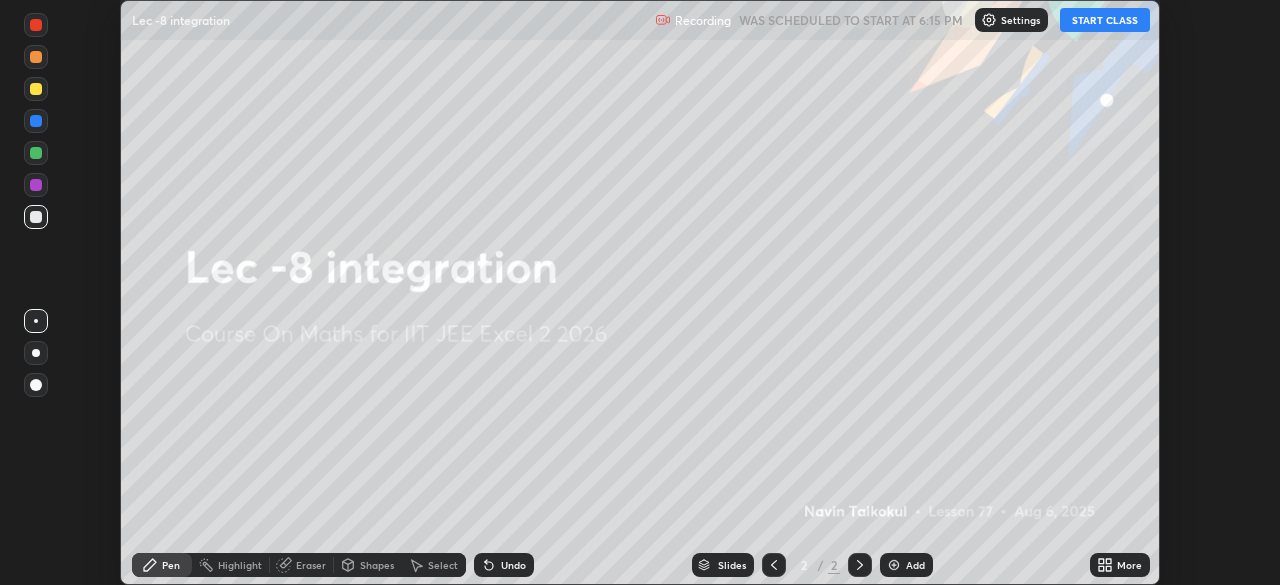 click on "START CLASS" at bounding box center (1105, 20) 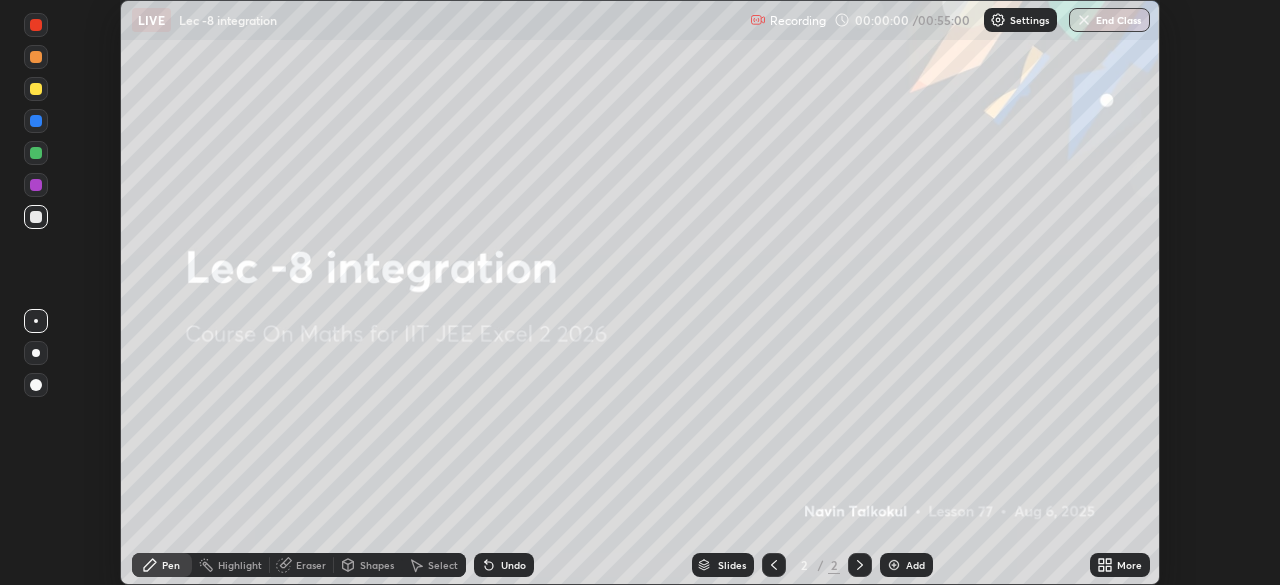 click on "More" at bounding box center [1129, 565] 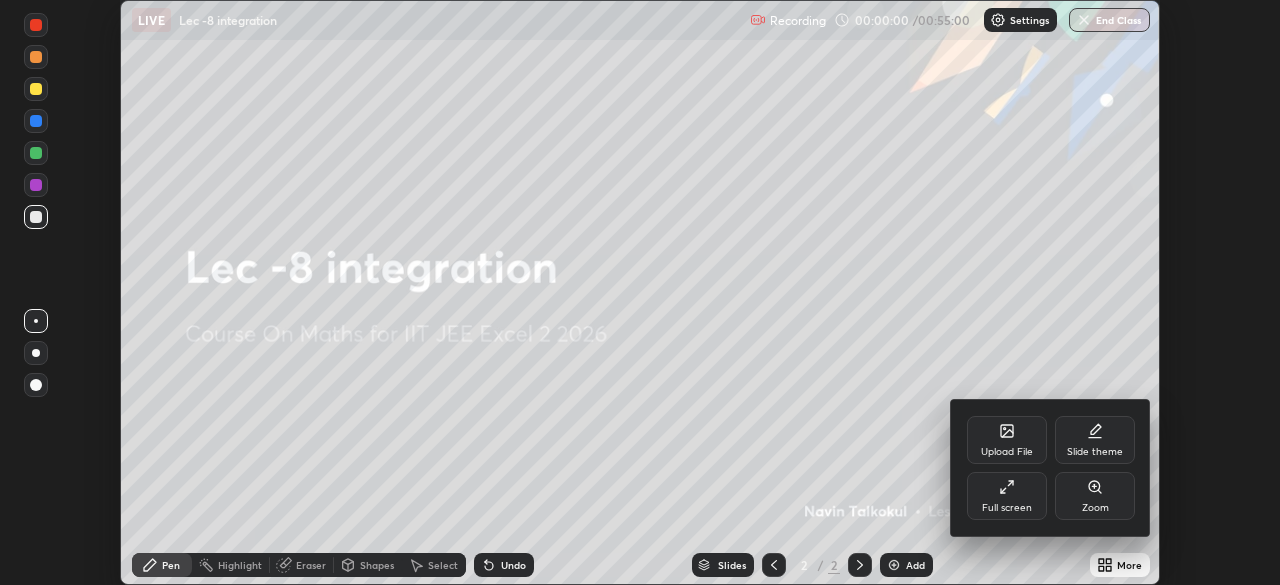 click on "Full screen" at bounding box center (1007, 496) 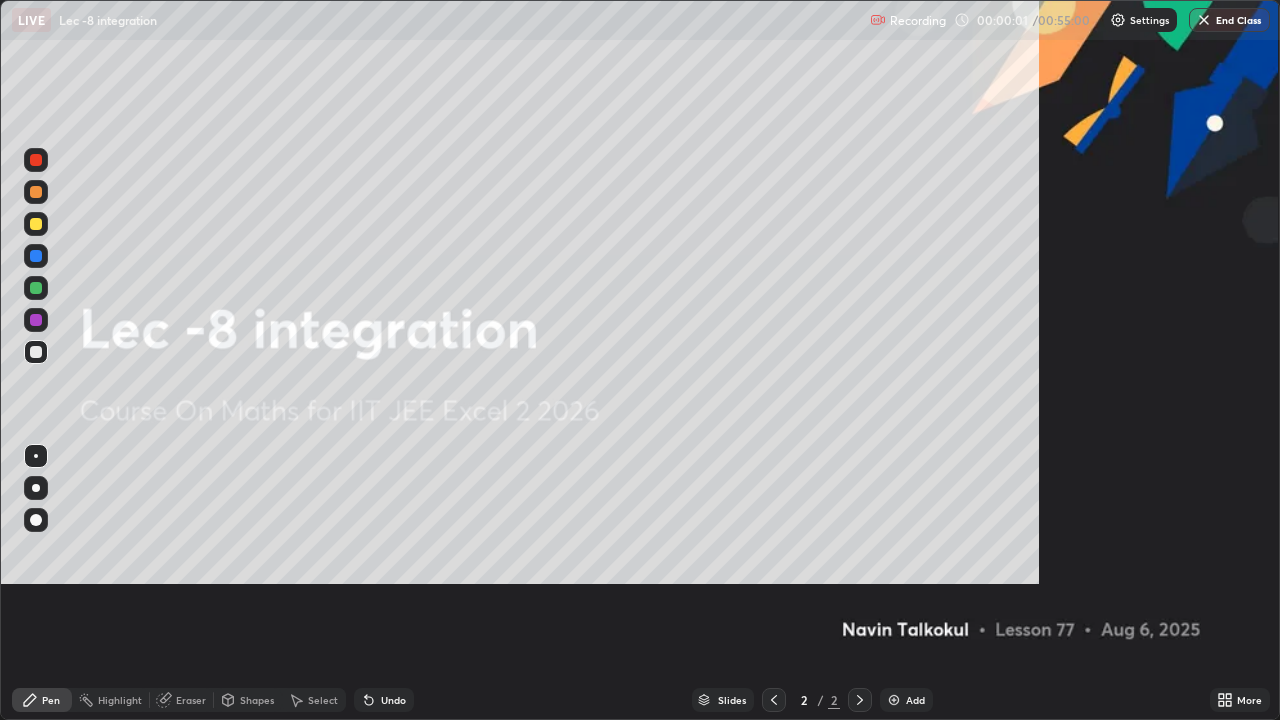 scroll, scrollTop: 99280, scrollLeft: 98720, axis: both 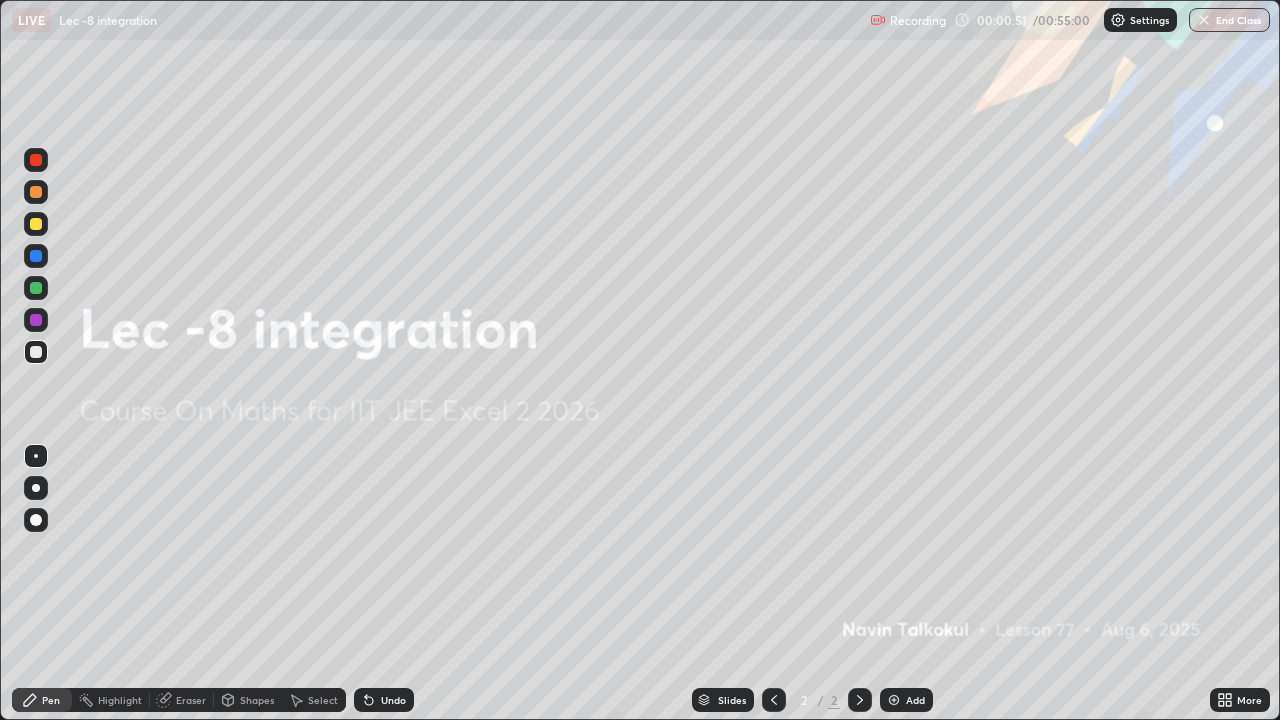 click 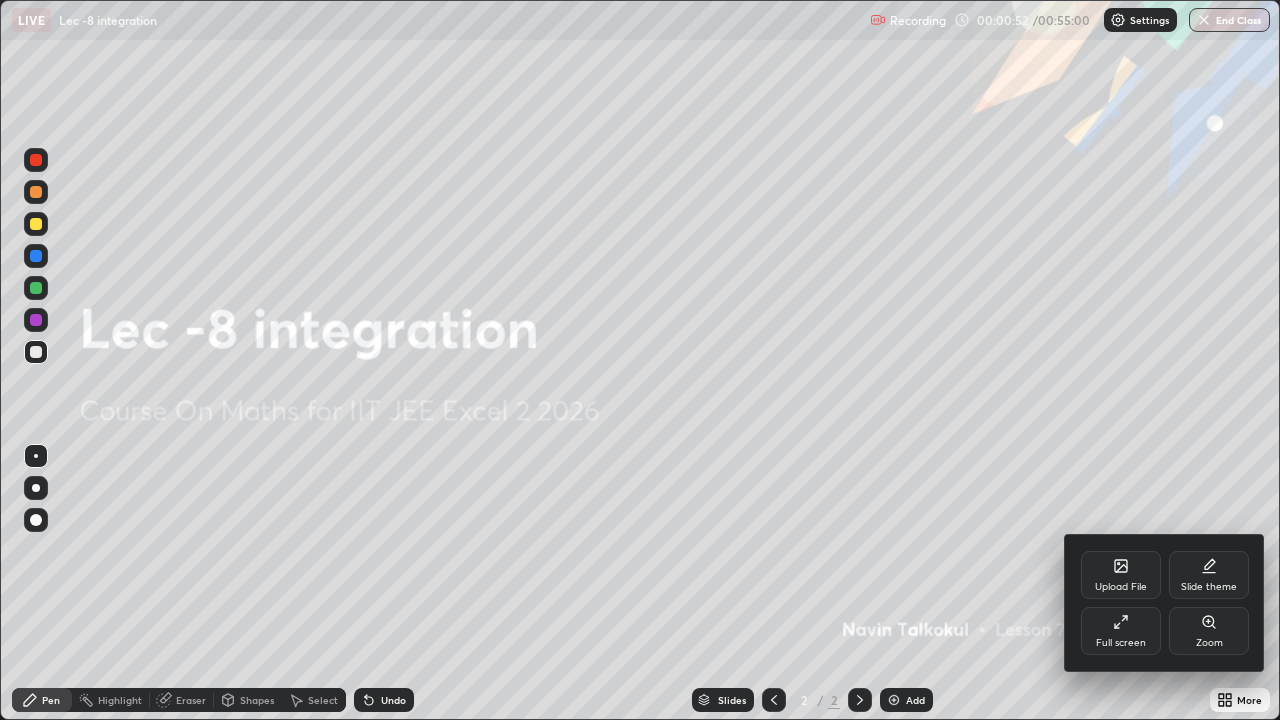click on "Full screen" at bounding box center (1121, 631) 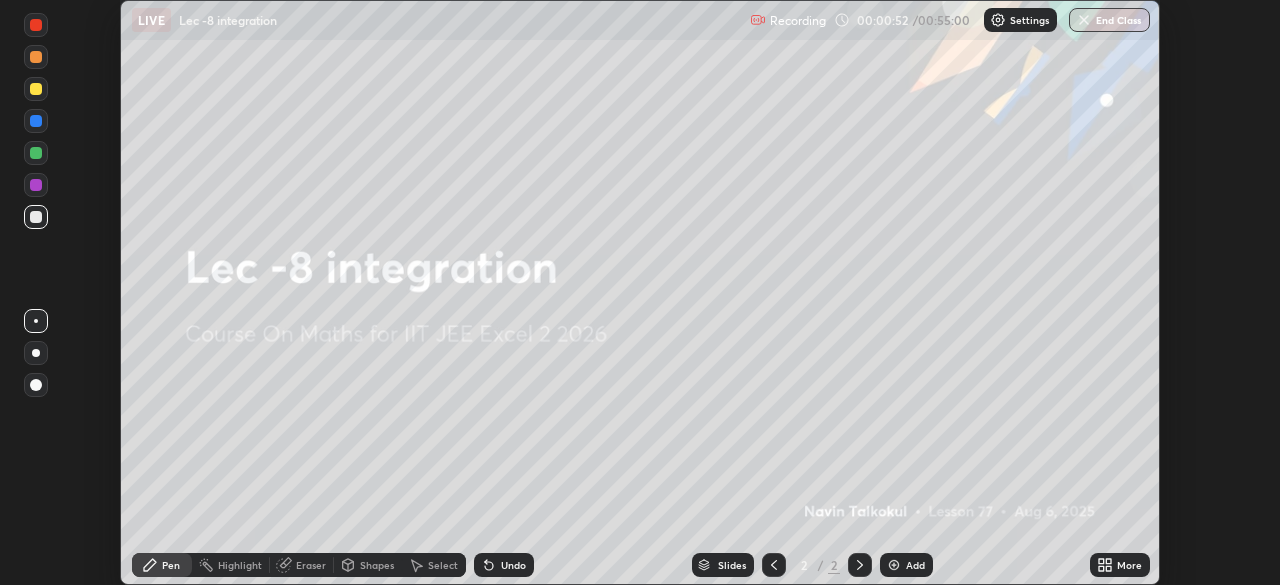 scroll, scrollTop: 585, scrollLeft: 1280, axis: both 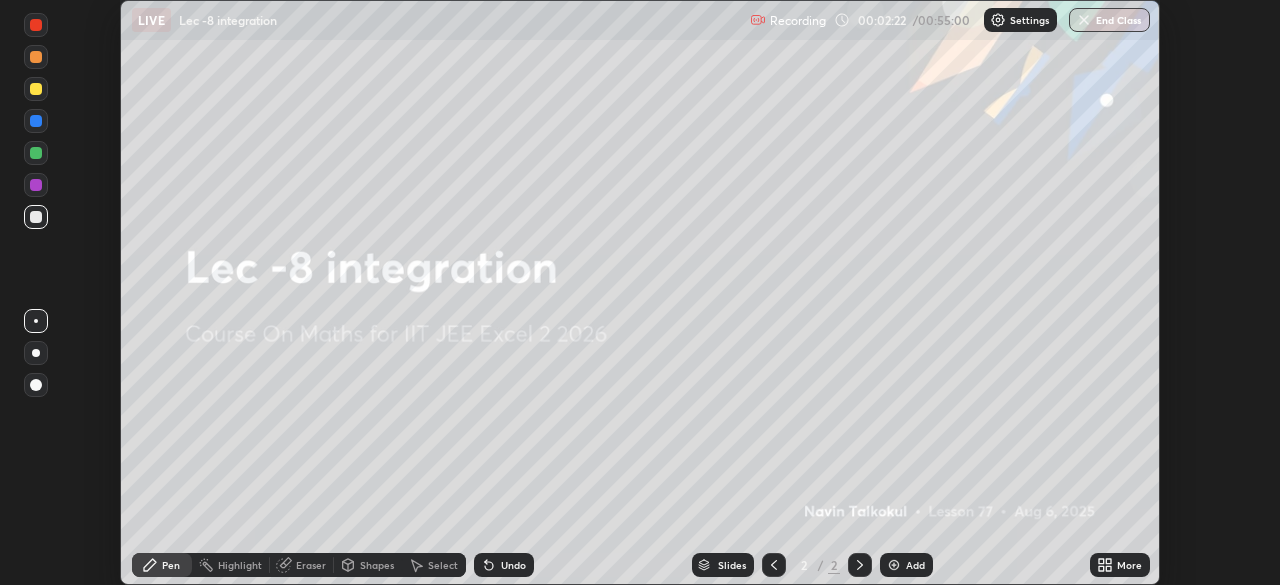click 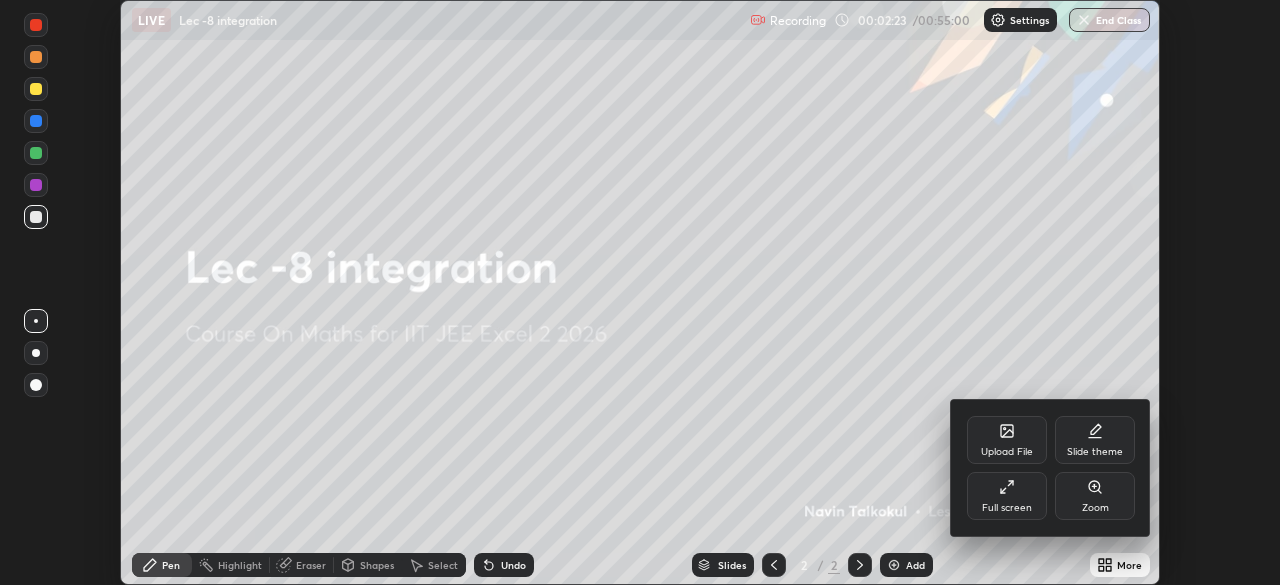 click 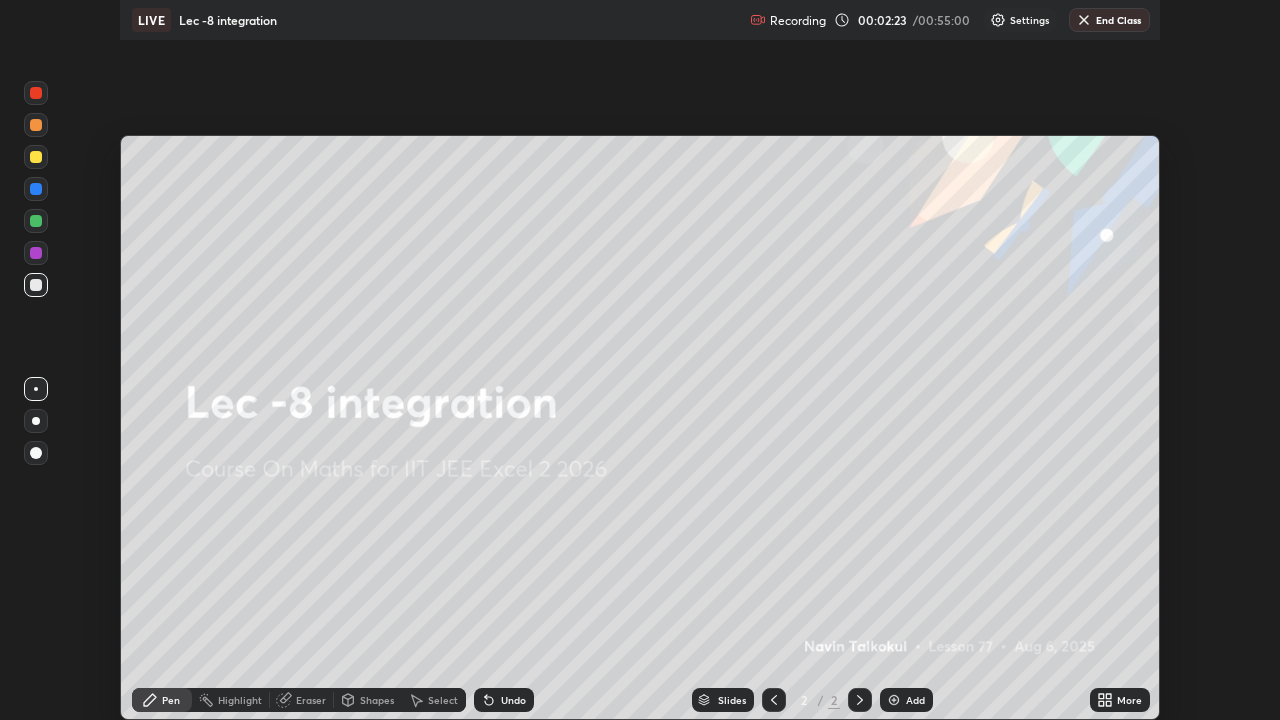 scroll, scrollTop: 99280, scrollLeft: 98720, axis: both 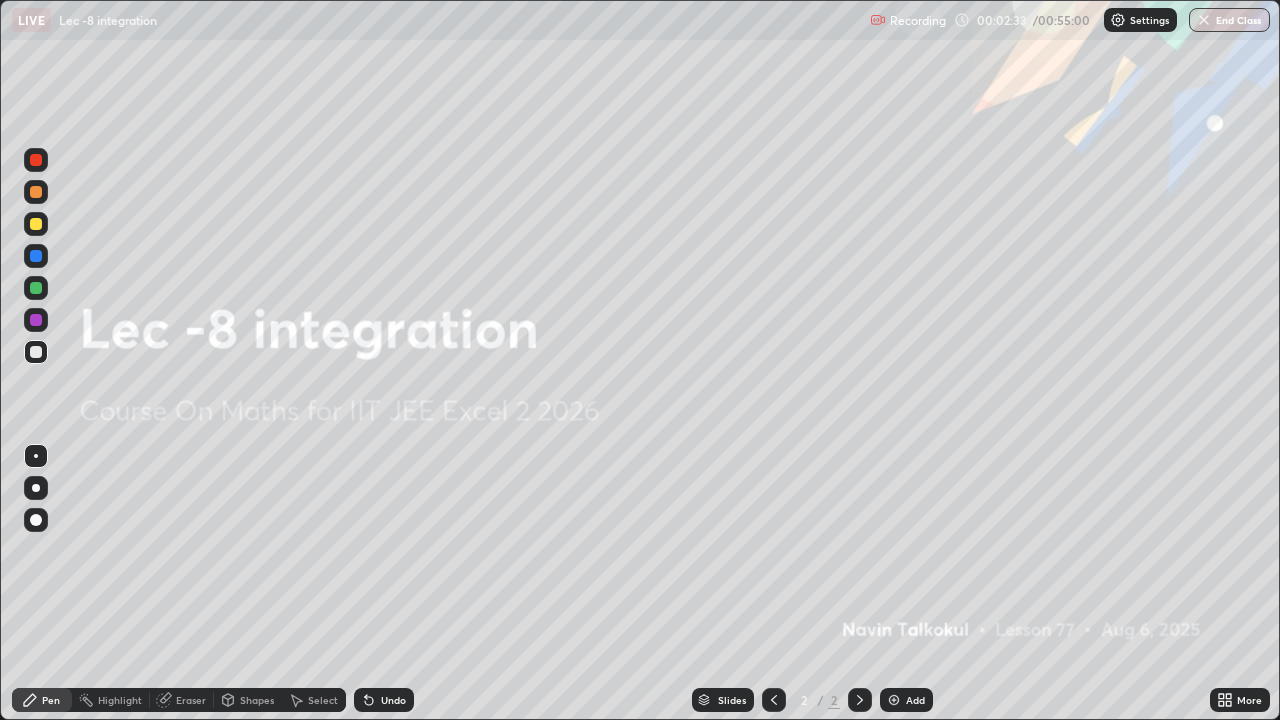 click at bounding box center (894, 700) 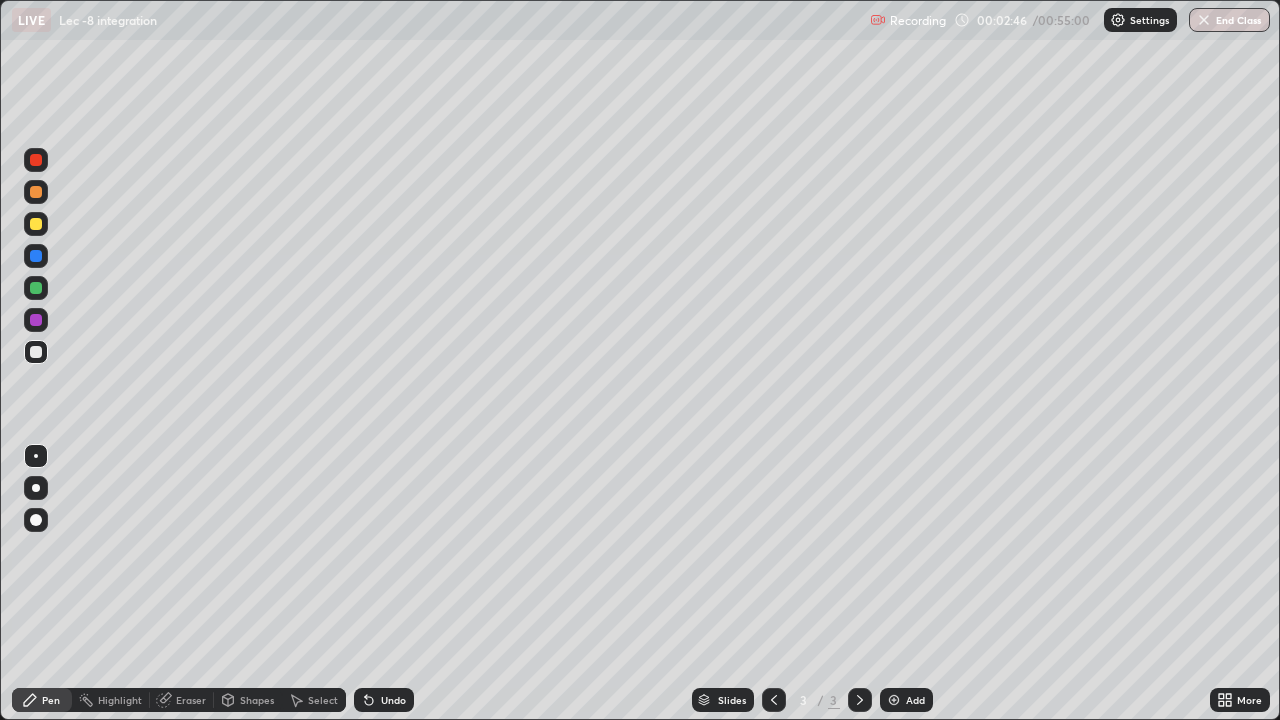 click on "Undo" at bounding box center (393, 700) 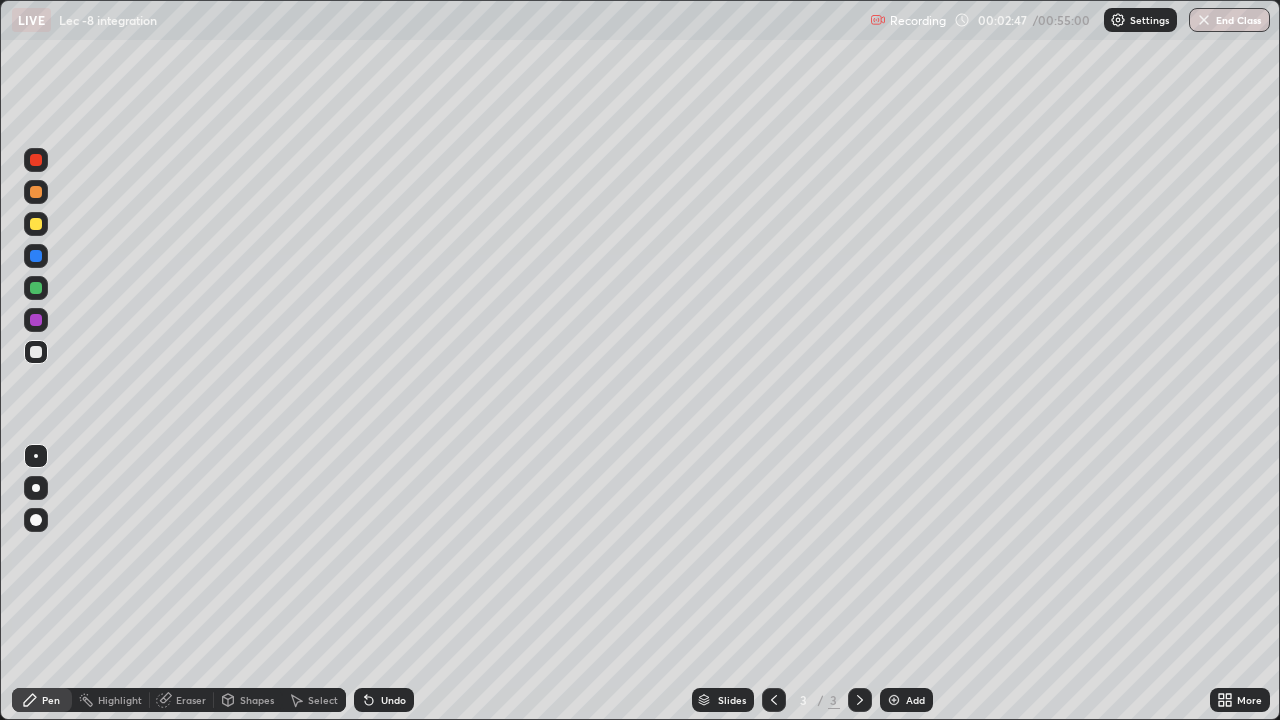 click on "Undo" at bounding box center [393, 700] 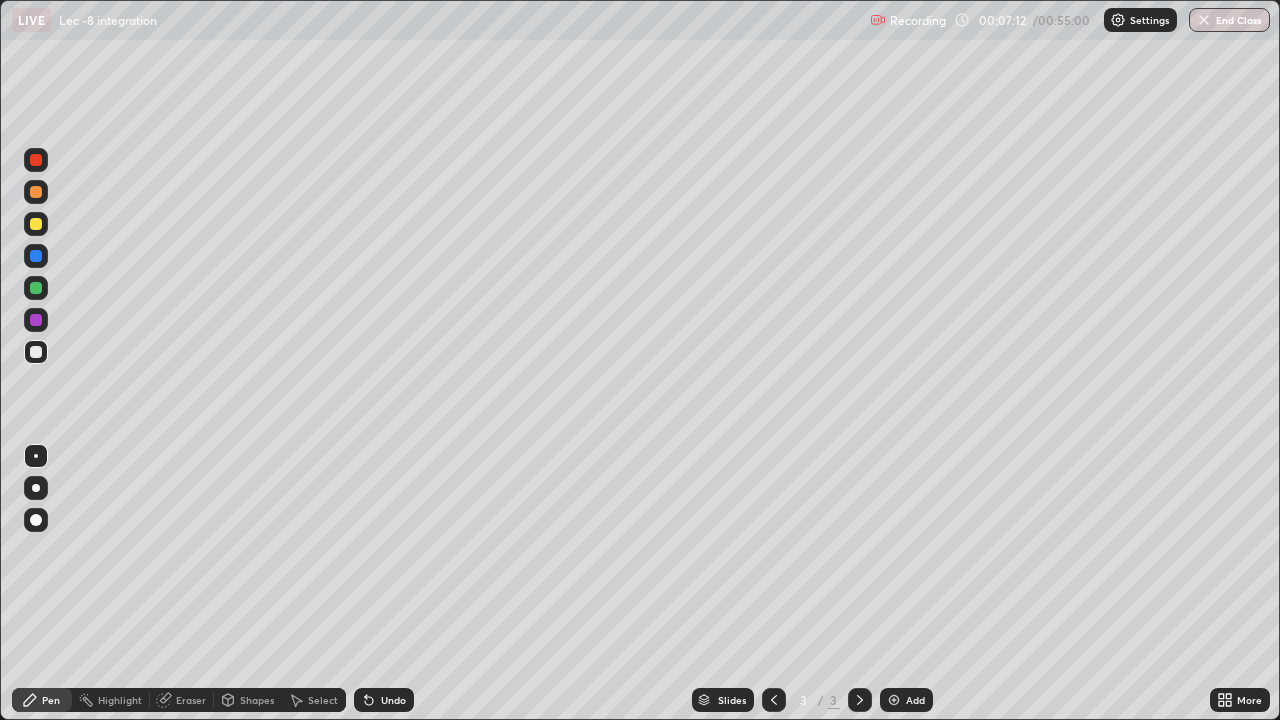 click 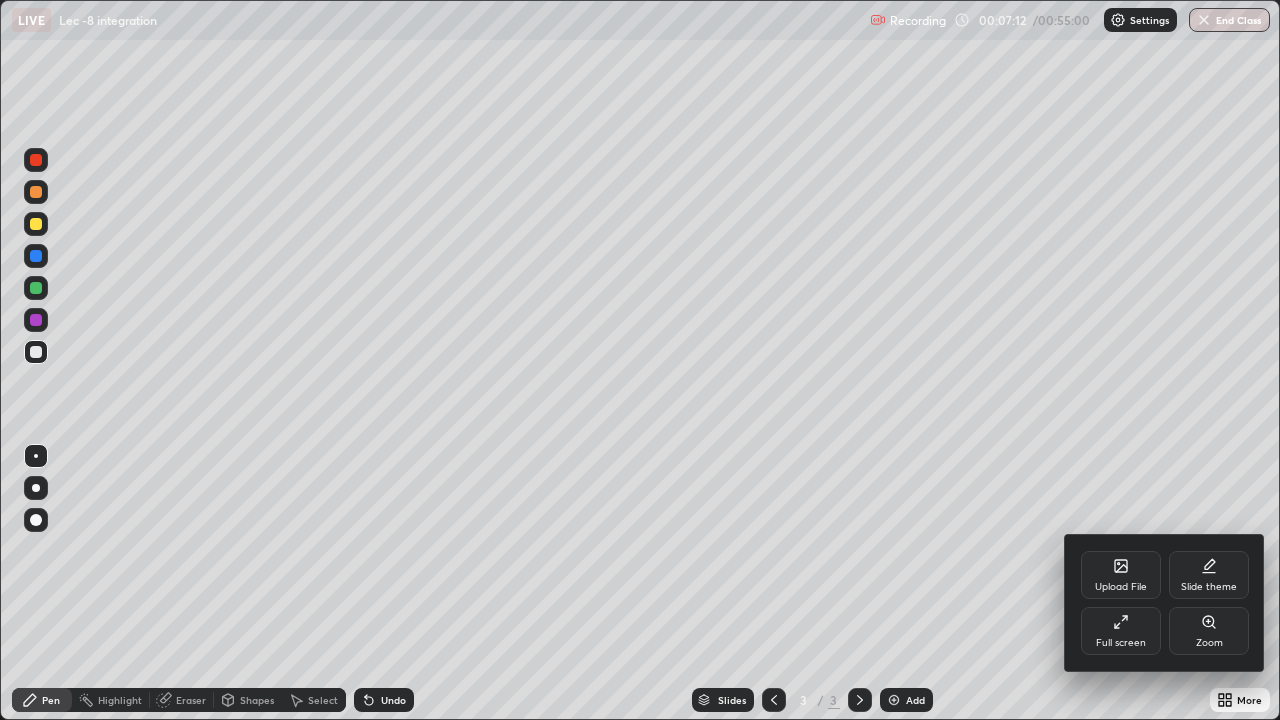 click on "Full screen" at bounding box center (1121, 643) 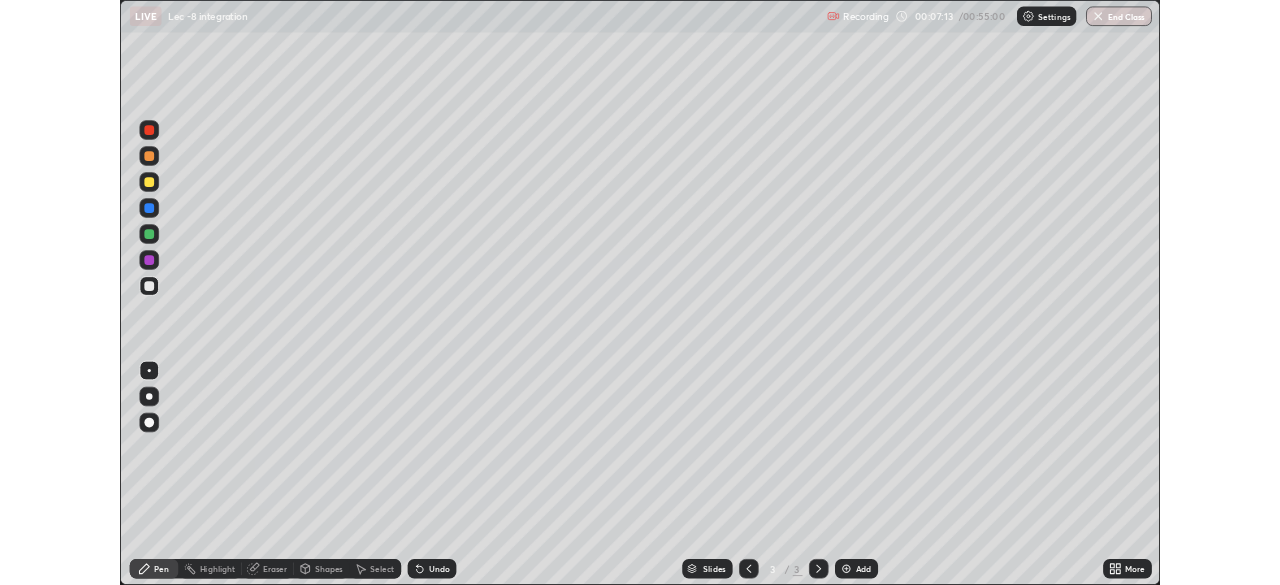 scroll, scrollTop: 585, scrollLeft: 1280, axis: both 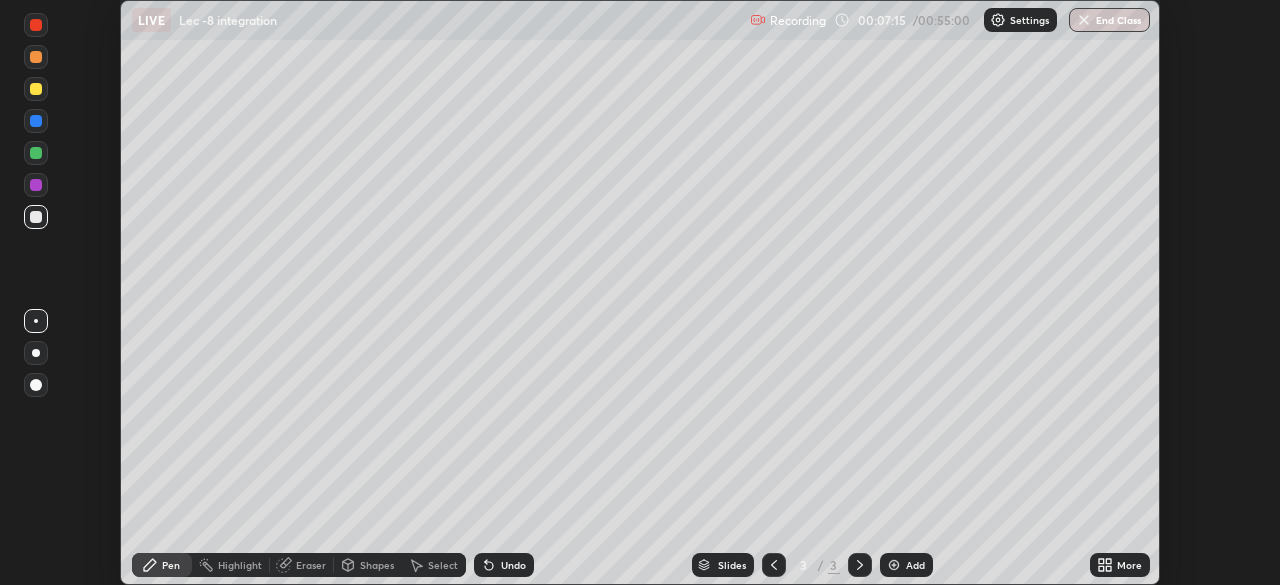 click on "More" at bounding box center (1129, 565) 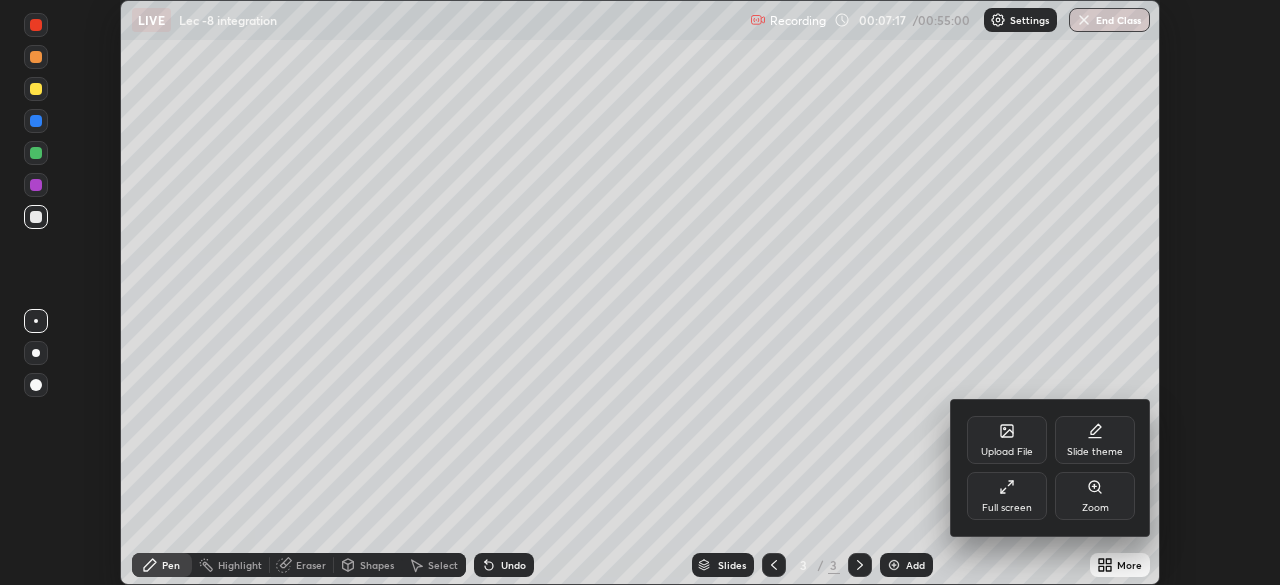 click on "Full screen" at bounding box center (1007, 496) 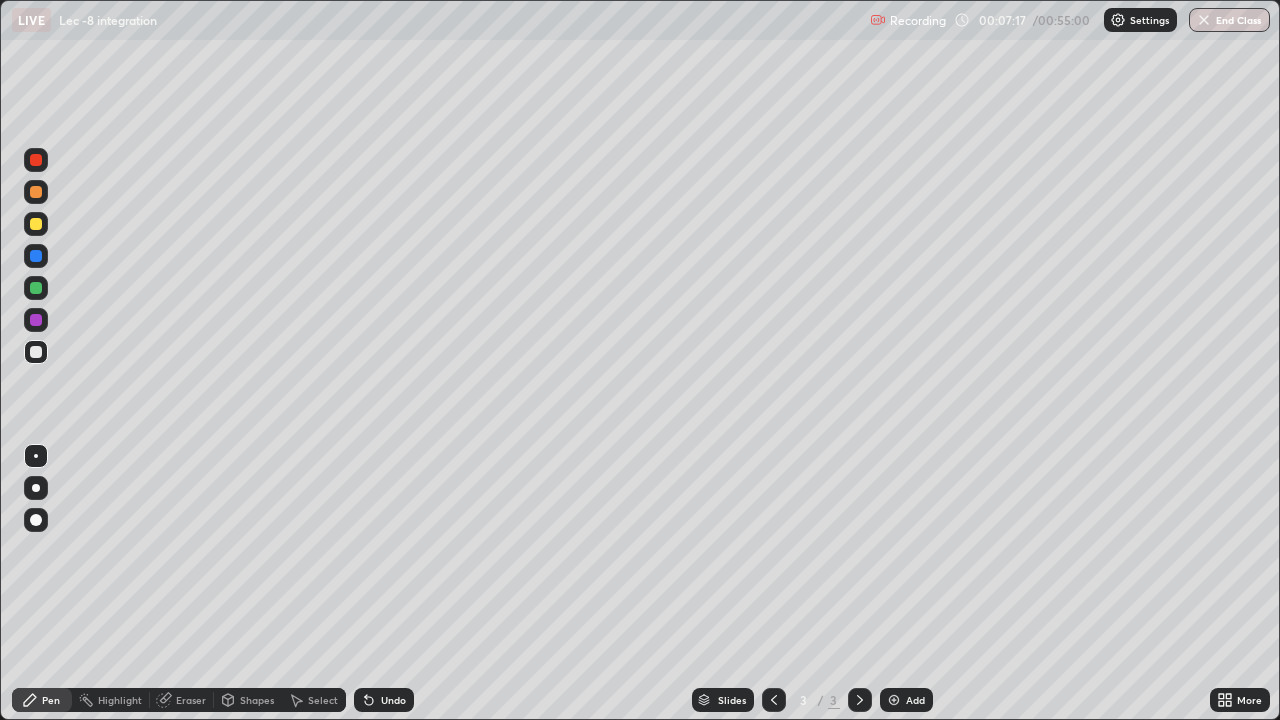 scroll, scrollTop: 99280, scrollLeft: 98720, axis: both 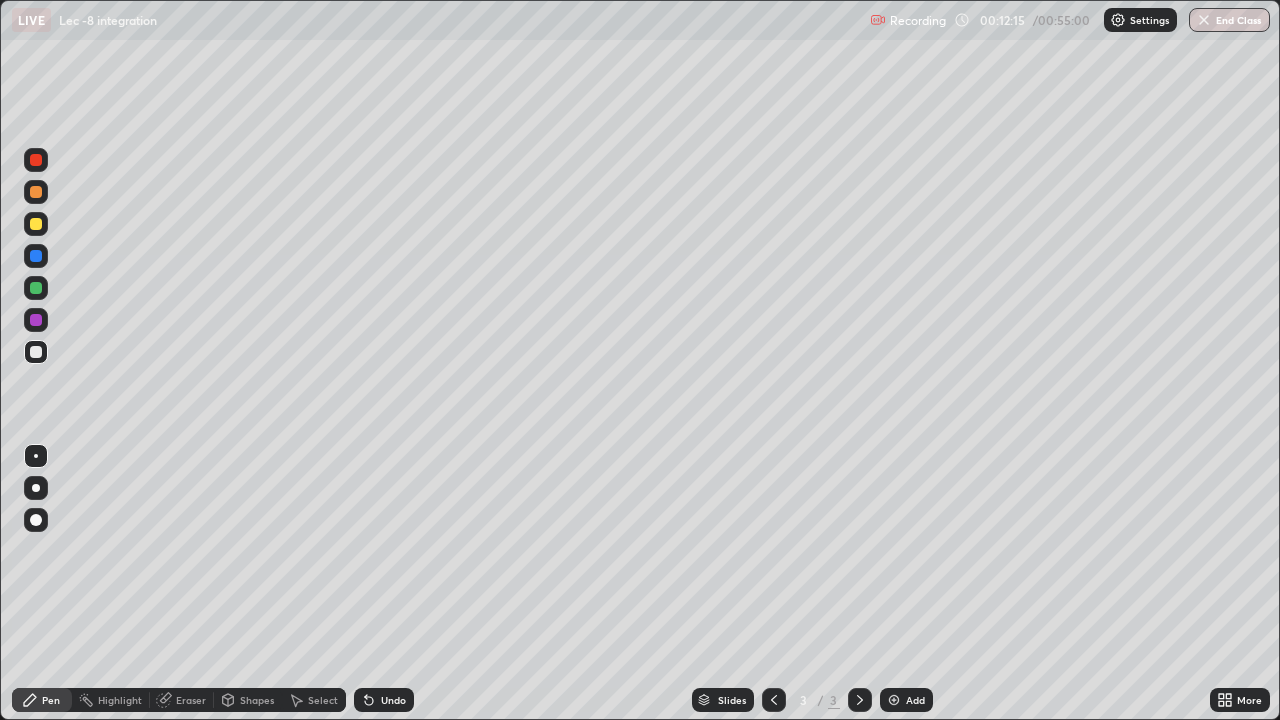click on "Undo" at bounding box center [393, 700] 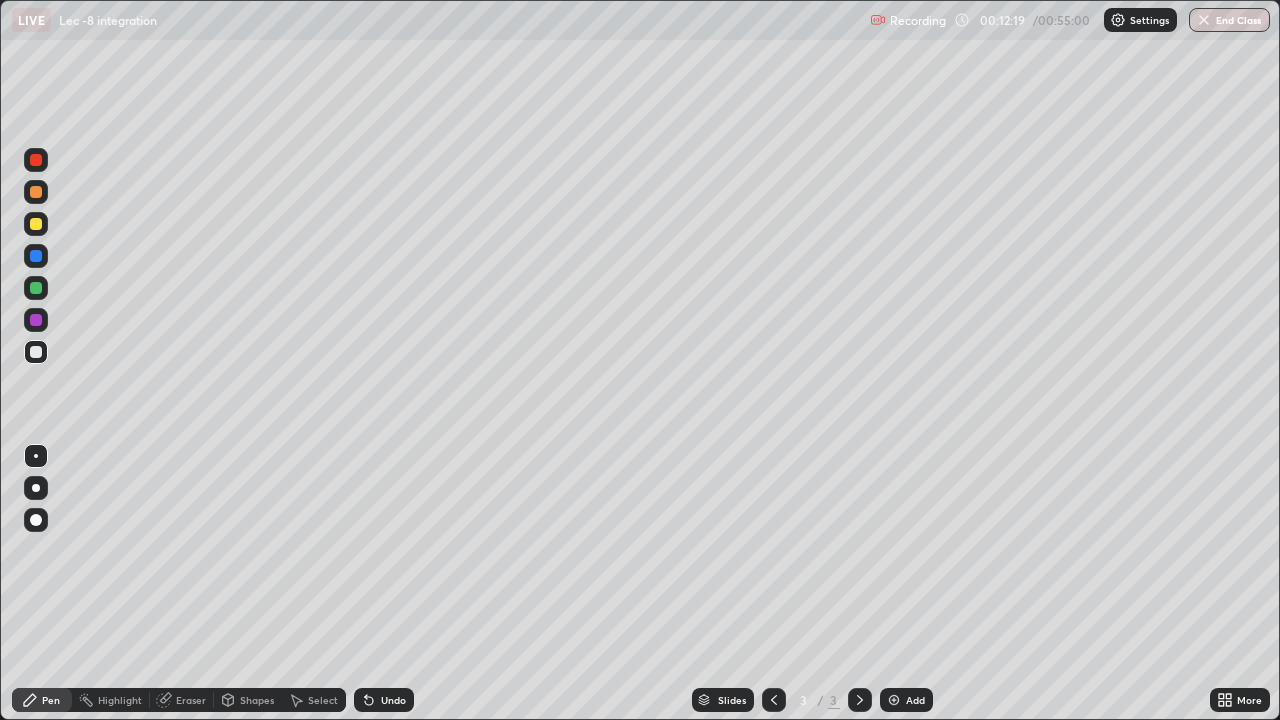 click on "Eraser" at bounding box center [191, 700] 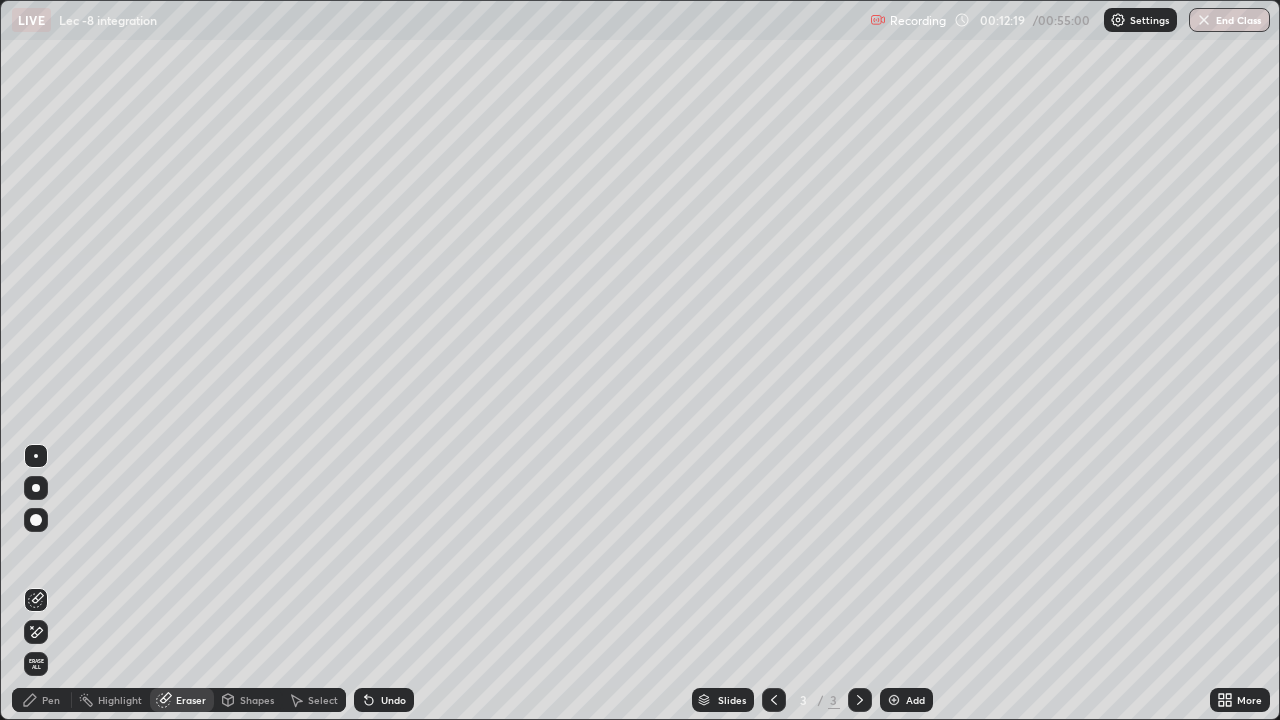 click on "Eraser" at bounding box center [191, 700] 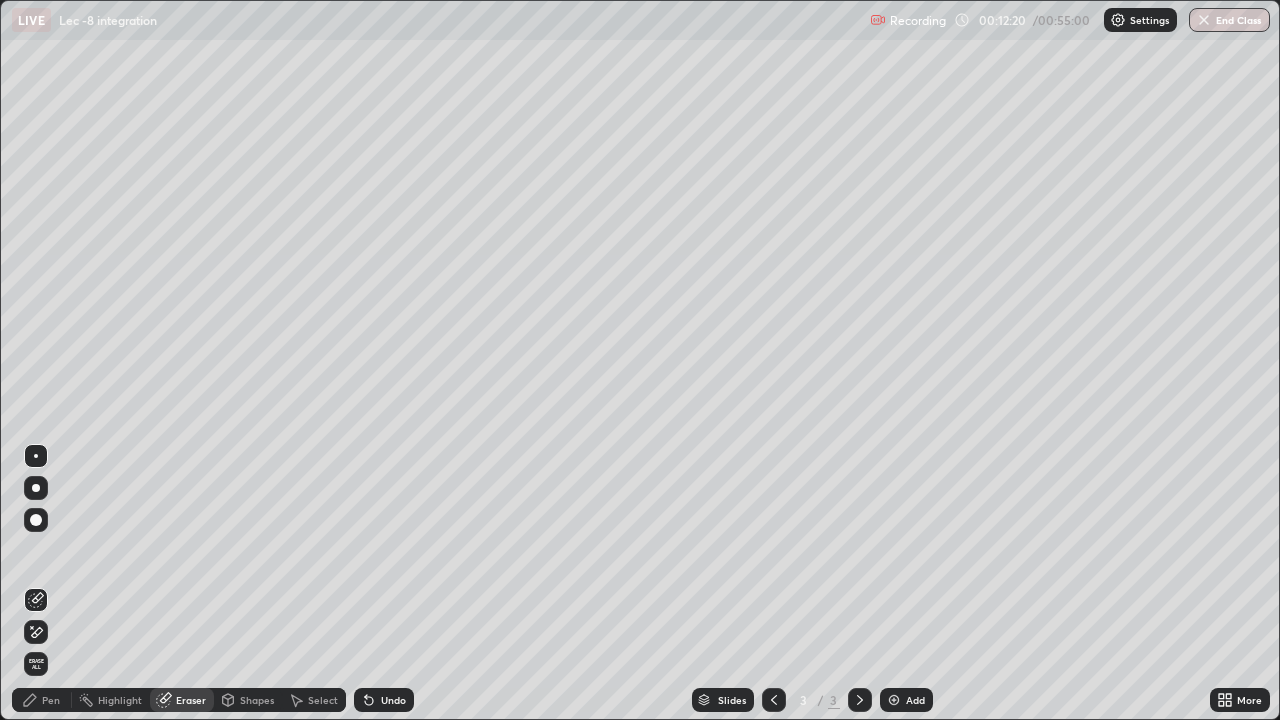 click on "Pen" at bounding box center [51, 700] 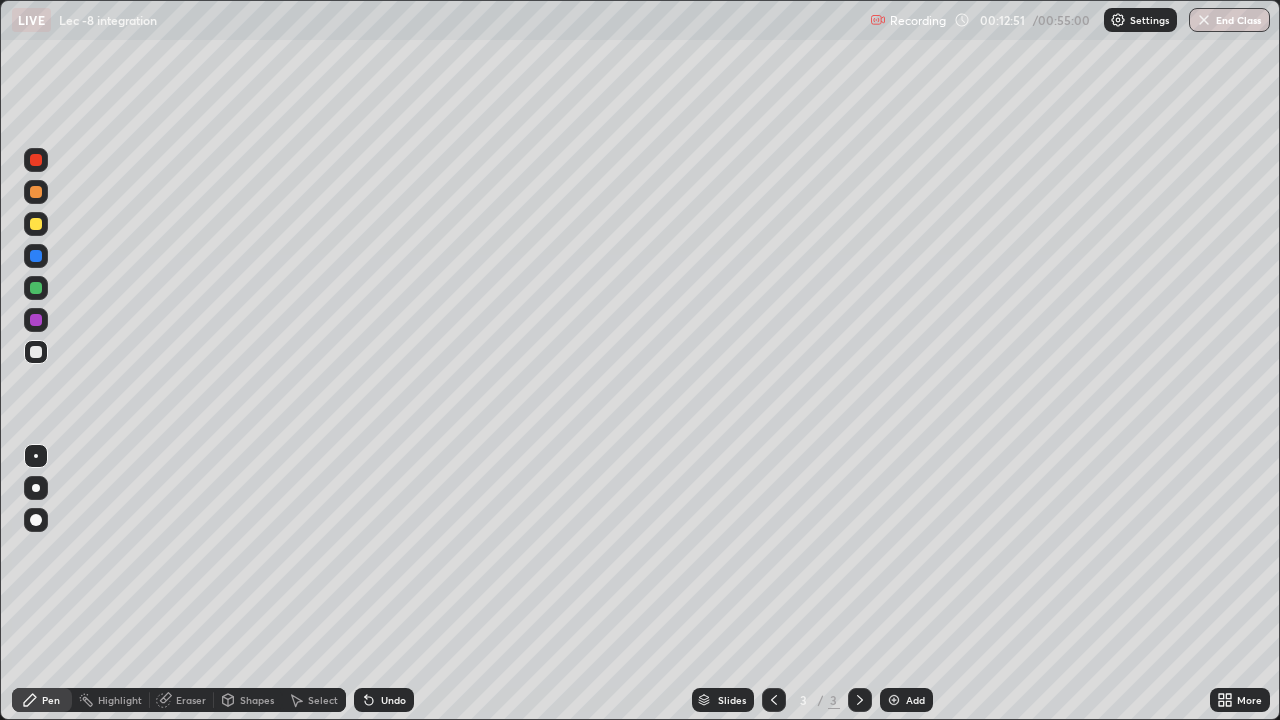 click on "Eraser" at bounding box center [191, 700] 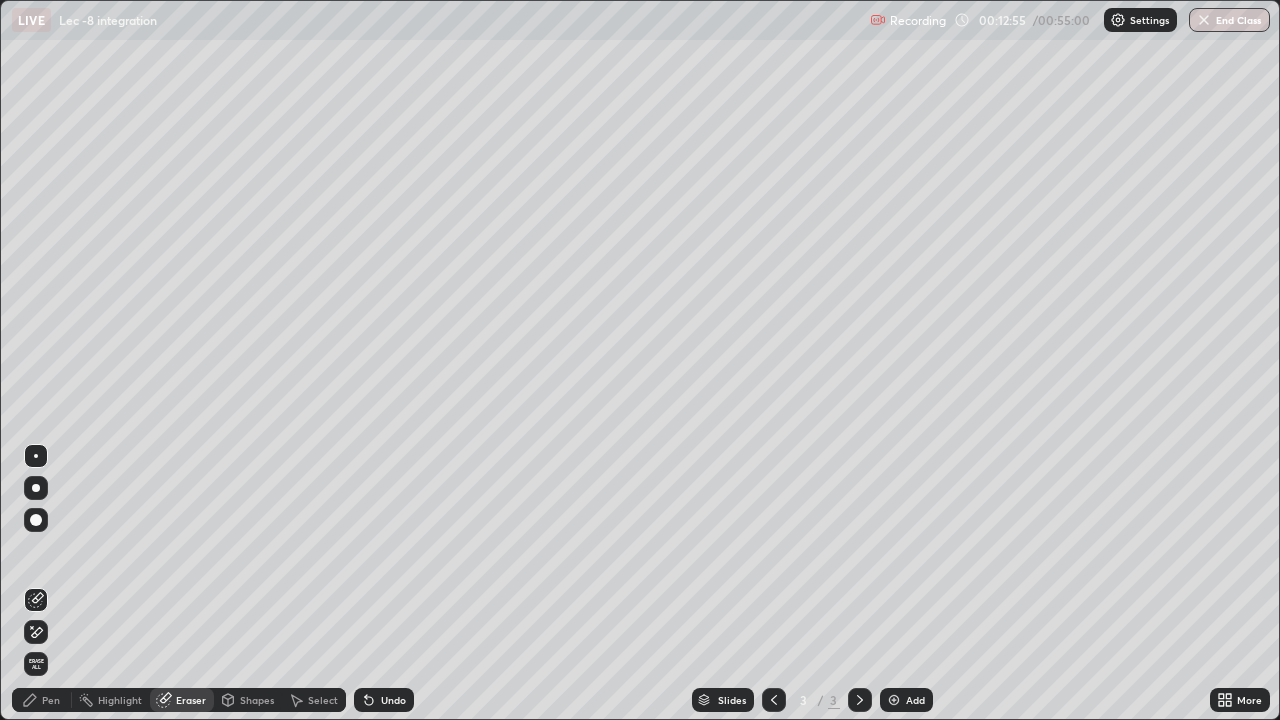 click on "Pen" at bounding box center [42, 700] 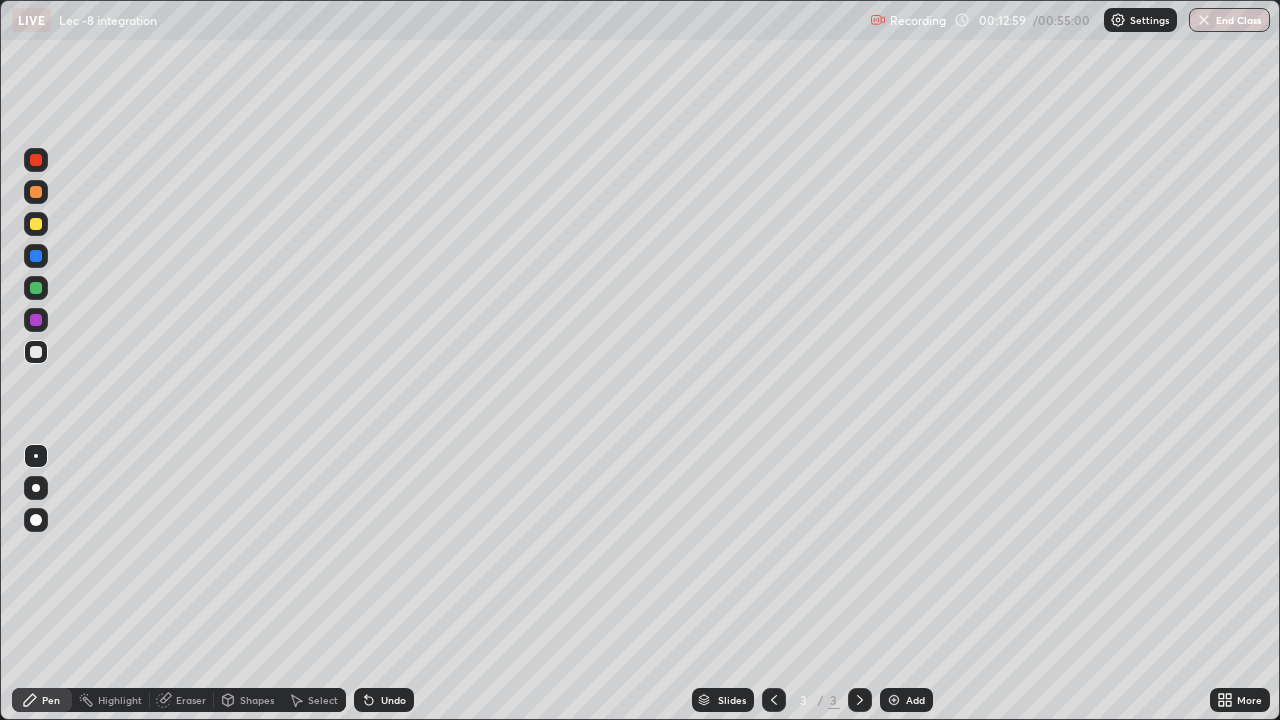 click on "Eraser" at bounding box center [191, 700] 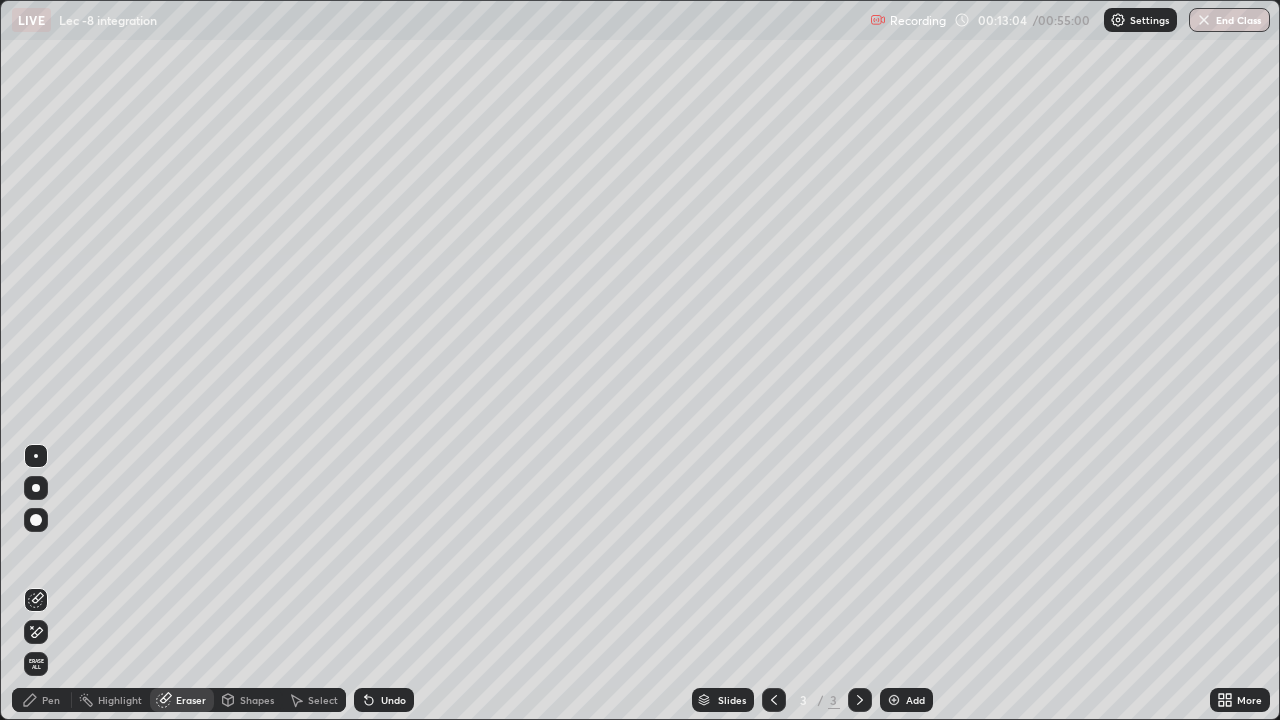 click on "Pen" at bounding box center (51, 700) 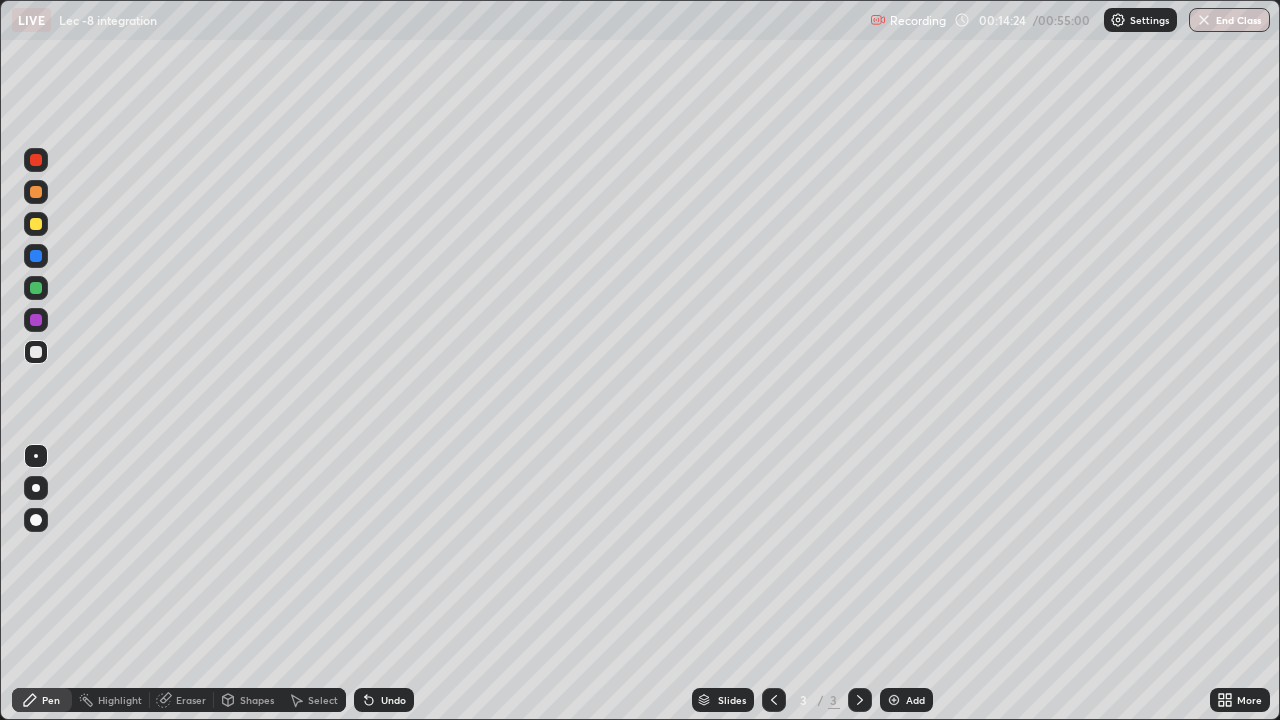 click on "Eraser" at bounding box center (191, 700) 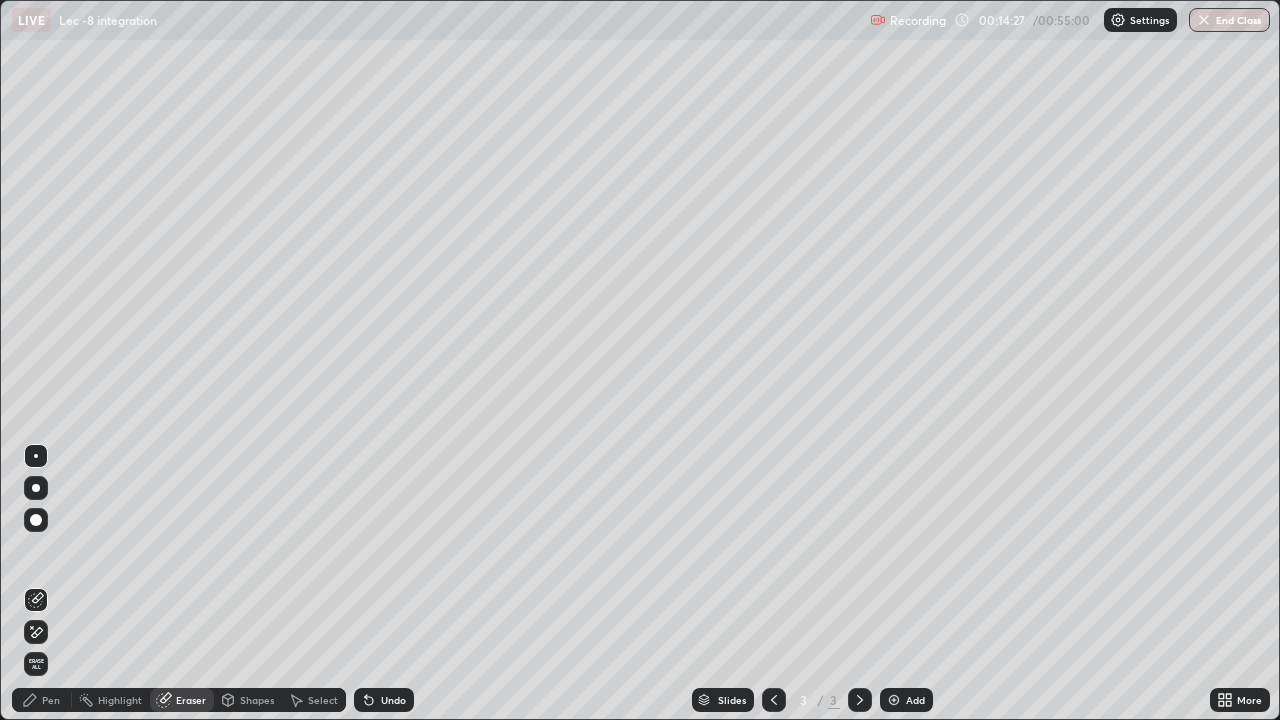 click on "Pen" at bounding box center (51, 700) 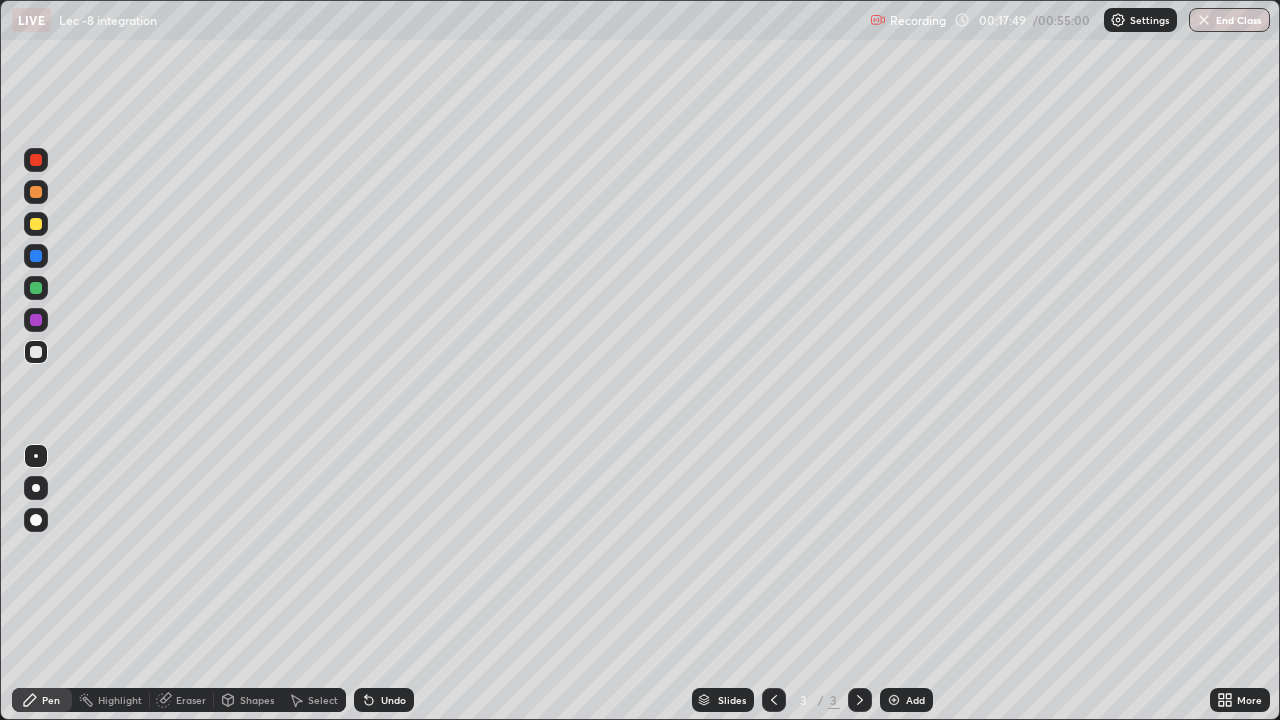 click on "Add" at bounding box center [915, 700] 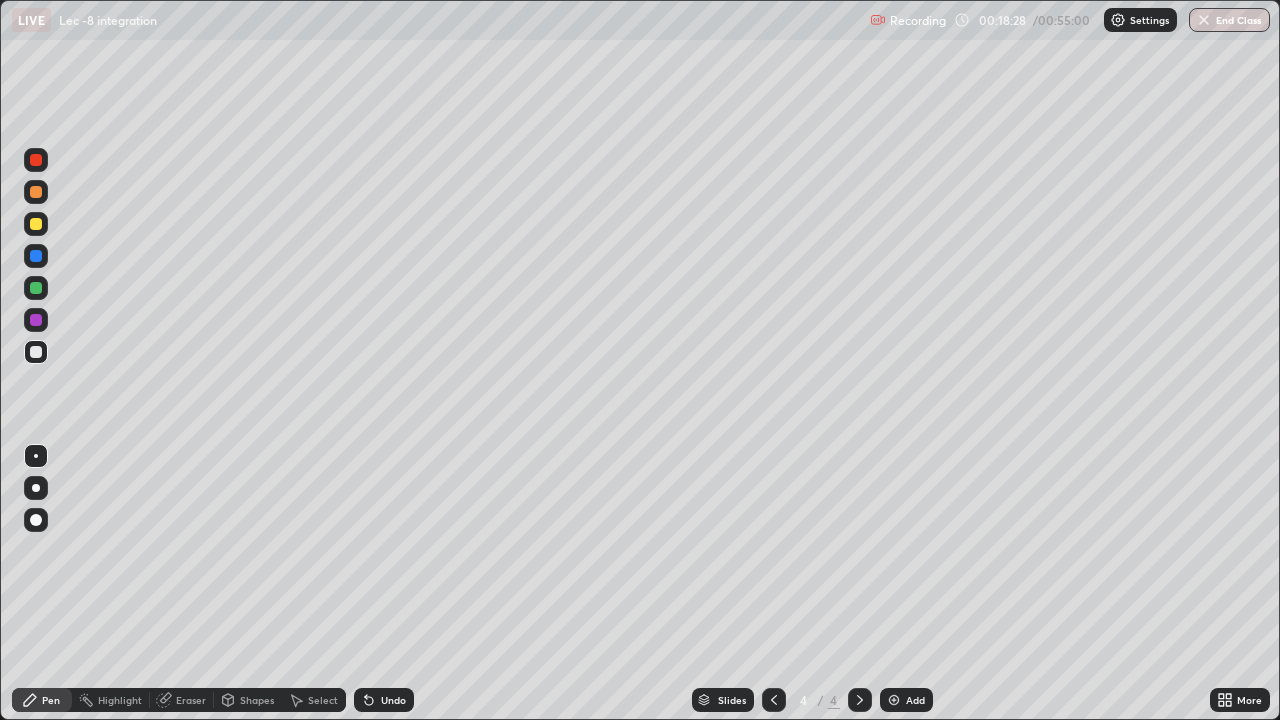 click on "Undo" at bounding box center [384, 700] 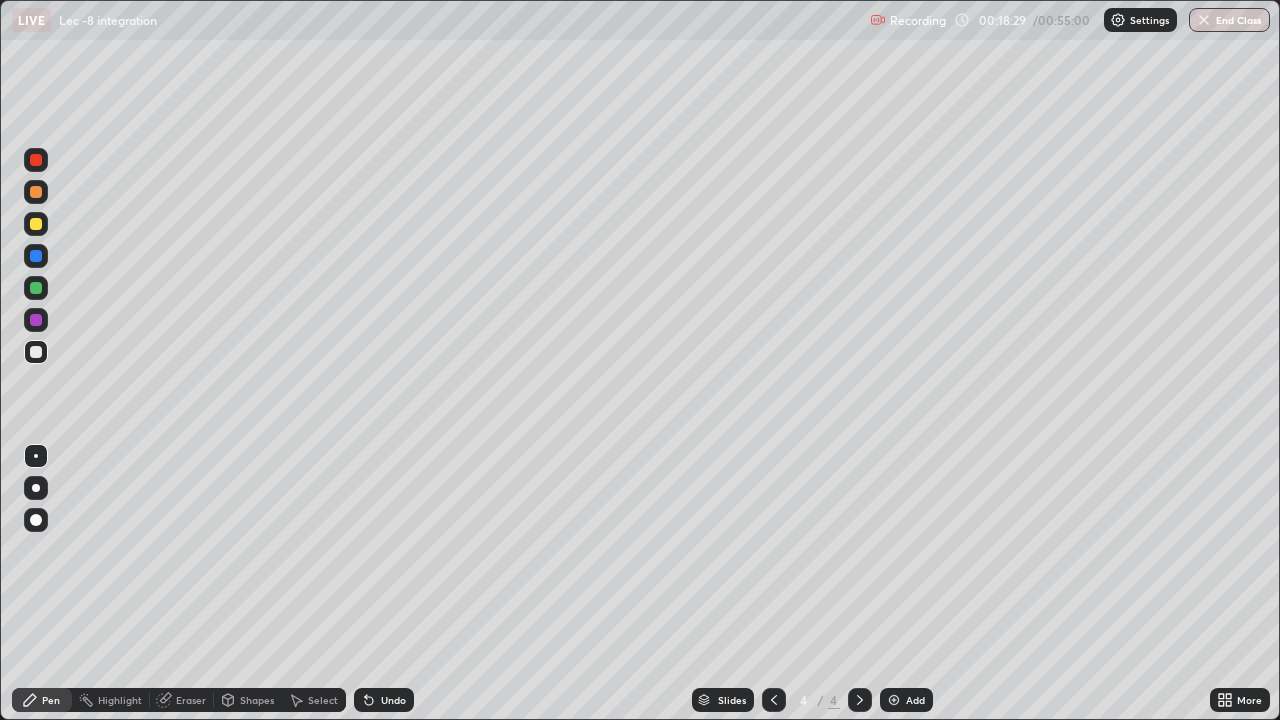 click on "Undo" at bounding box center [393, 700] 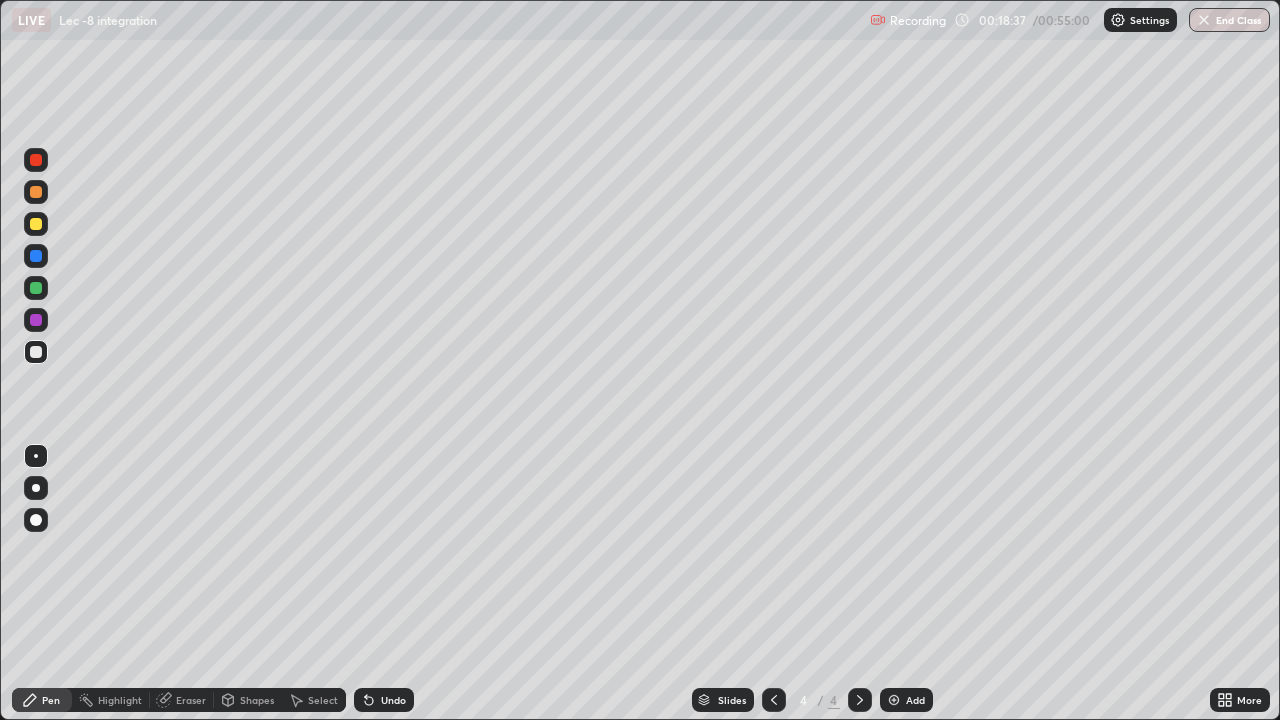 click on "Undo" at bounding box center (393, 700) 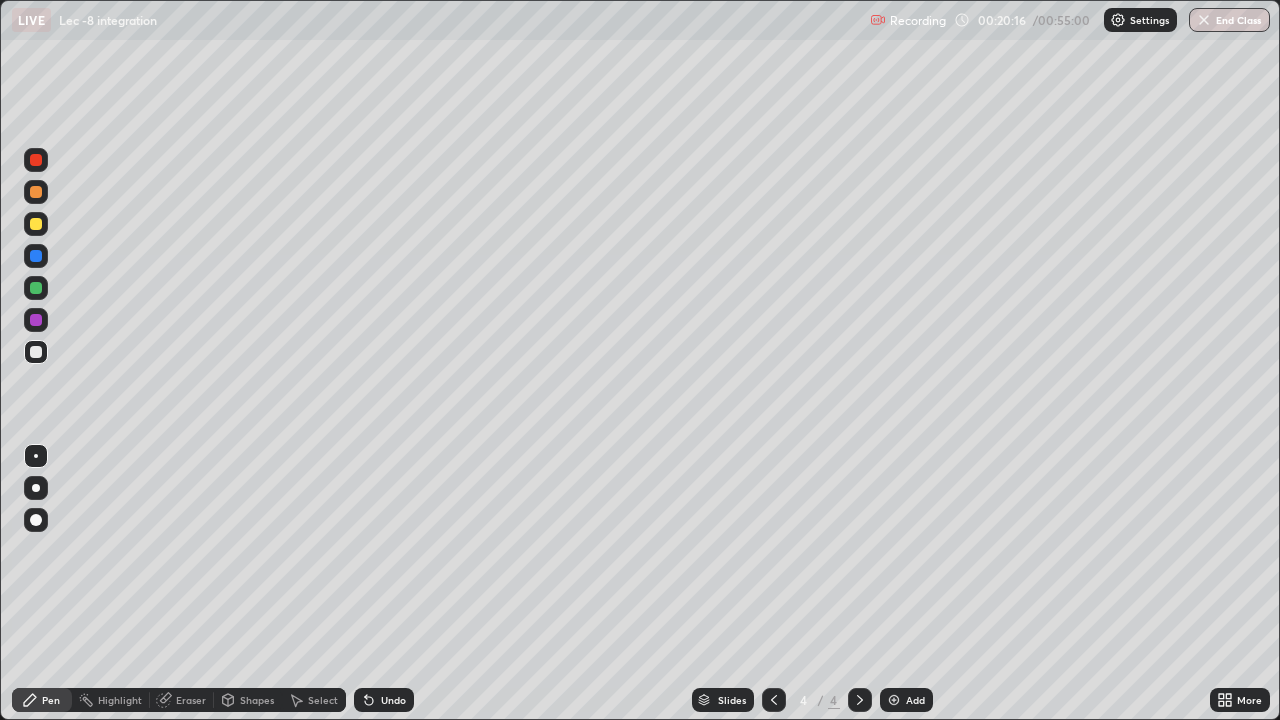 click on "Eraser" at bounding box center [191, 700] 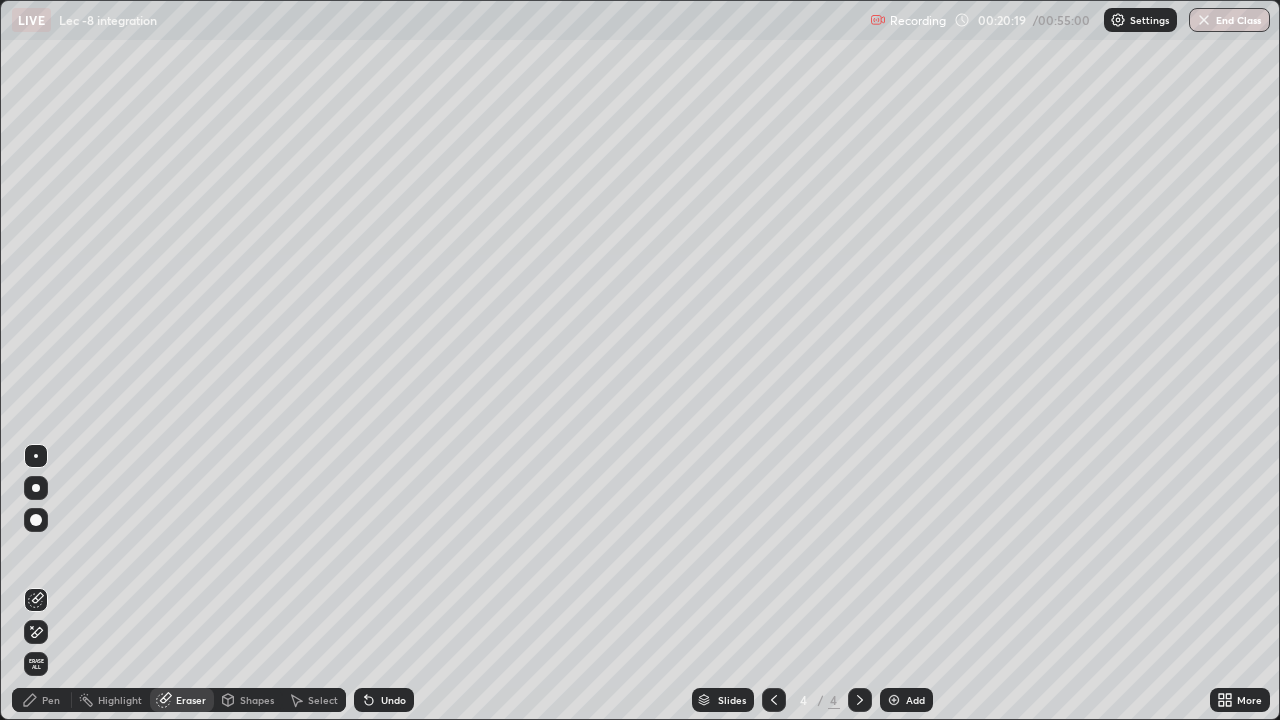 click on "Pen" at bounding box center [51, 700] 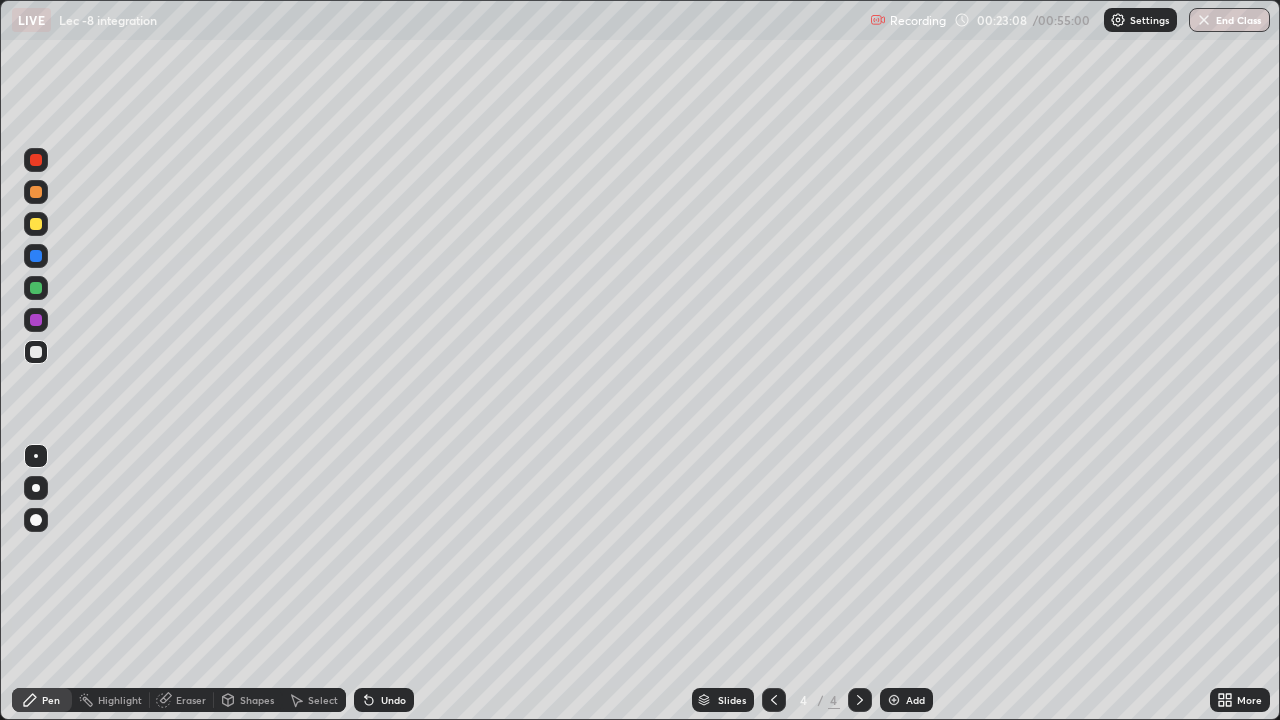 click on "More" at bounding box center (1249, 700) 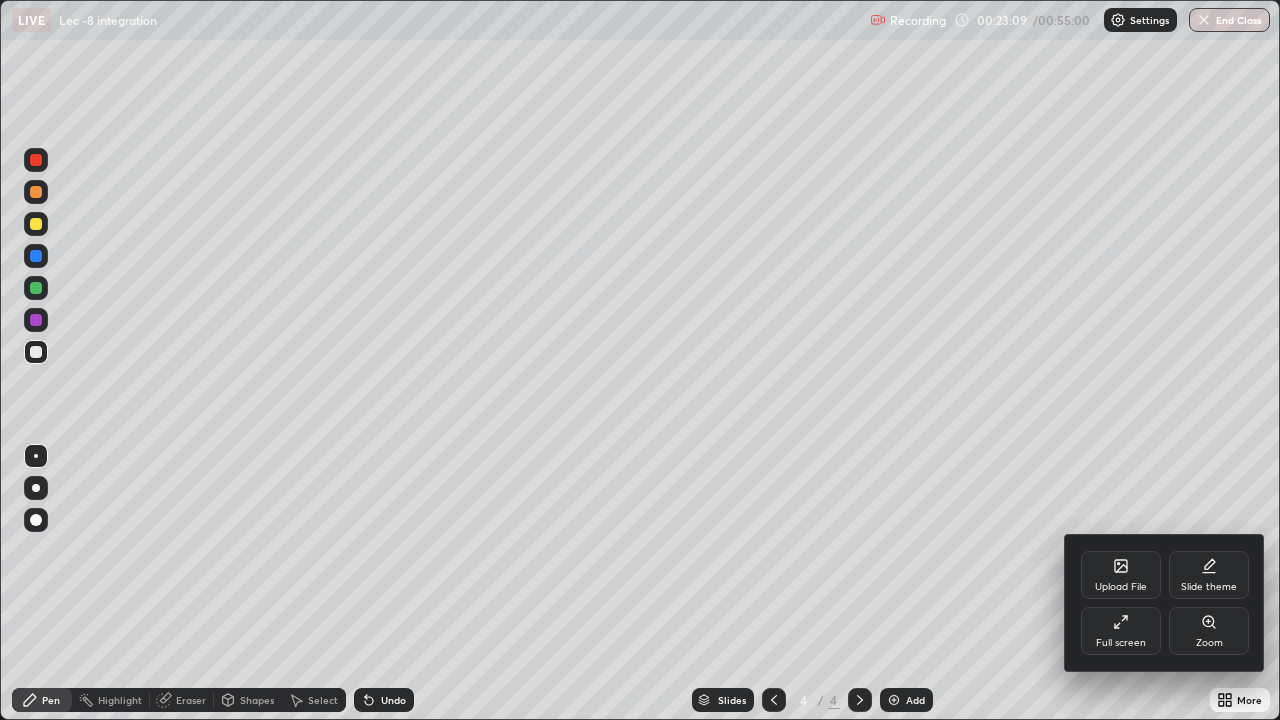 click on "Full screen" at bounding box center [1121, 631] 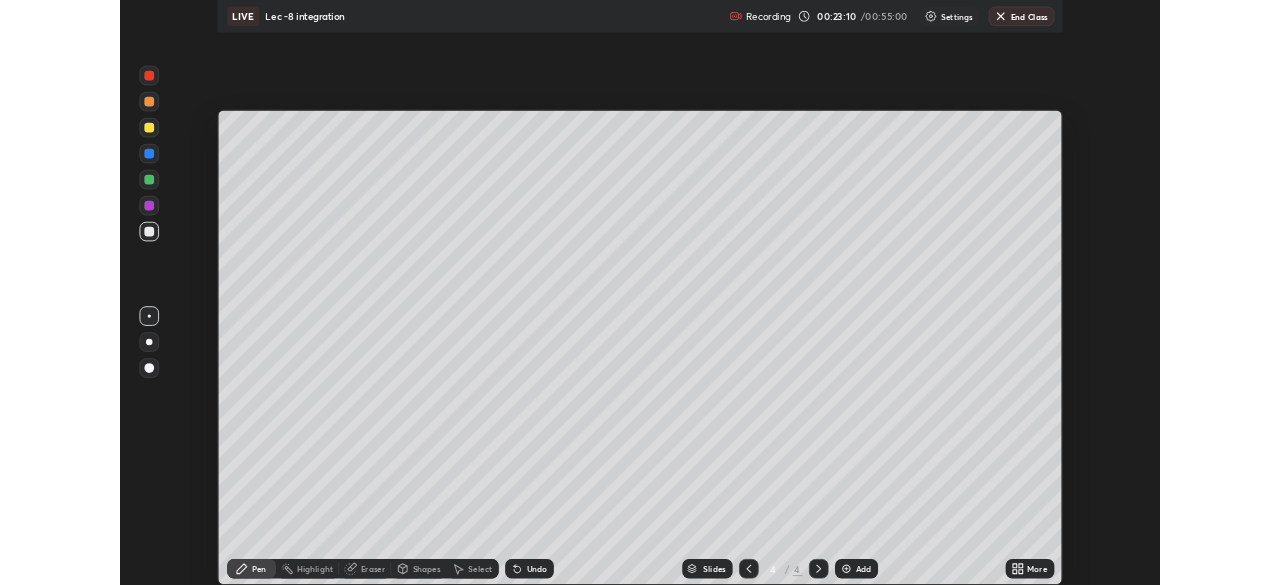 scroll, scrollTop: 585, scrollLeft: 1280, axis: both 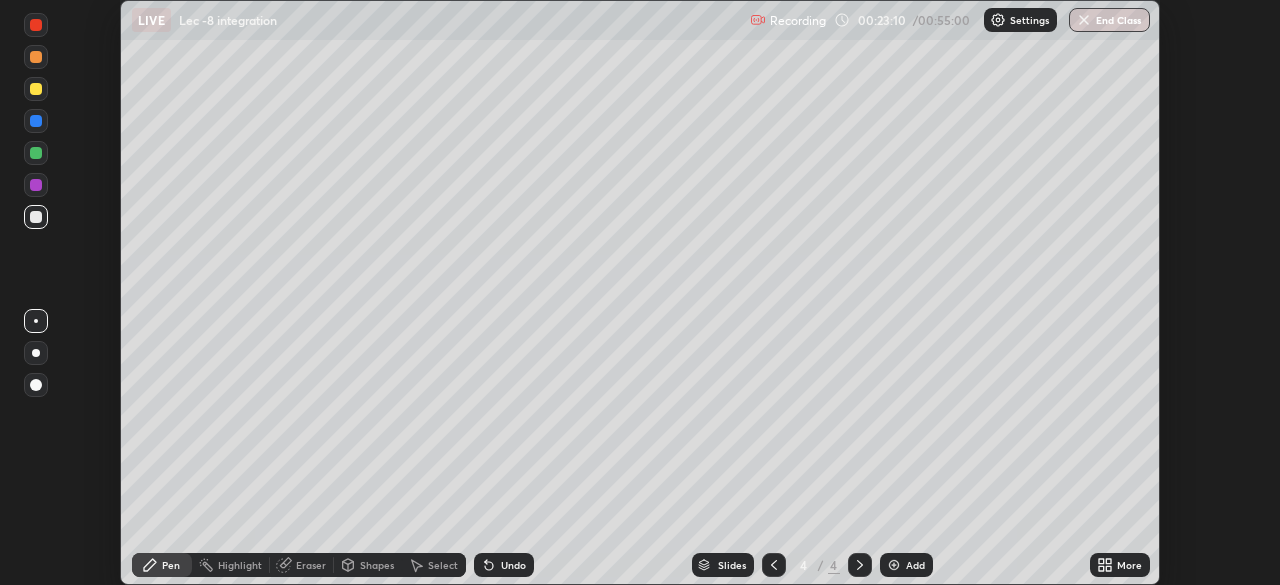 click on "More" at bounding box center [1129, 565] 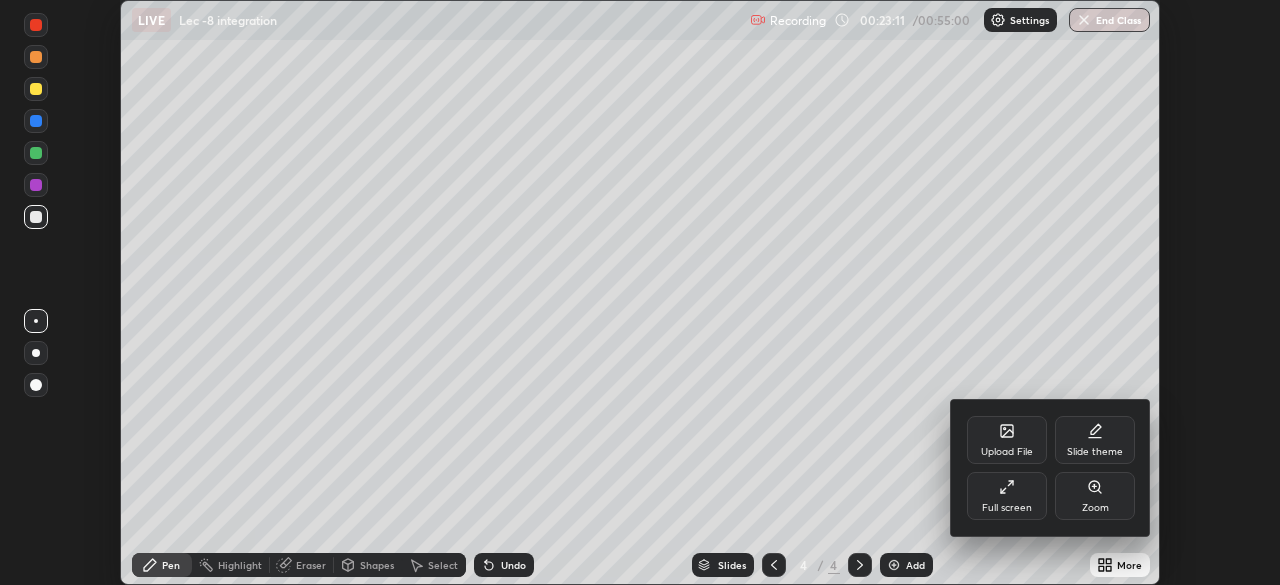 click 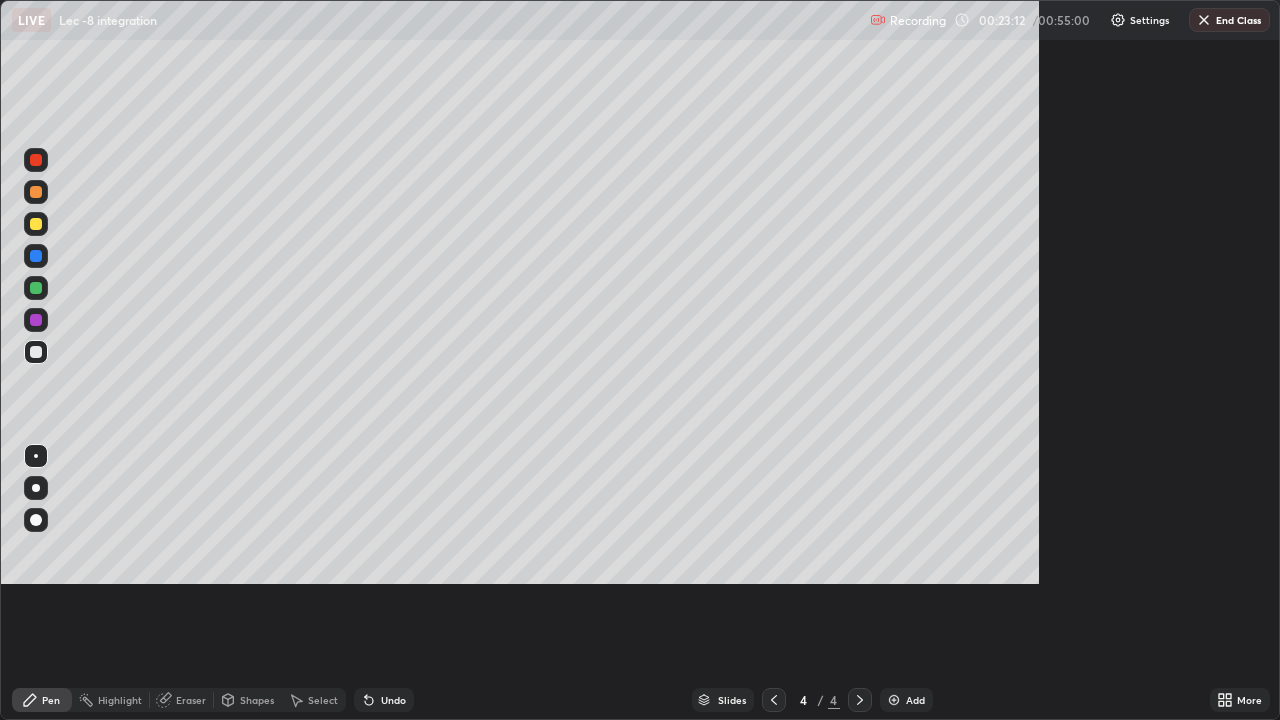 scroll, scrollTop: 99280, scrollLeft: 98720, axis: both 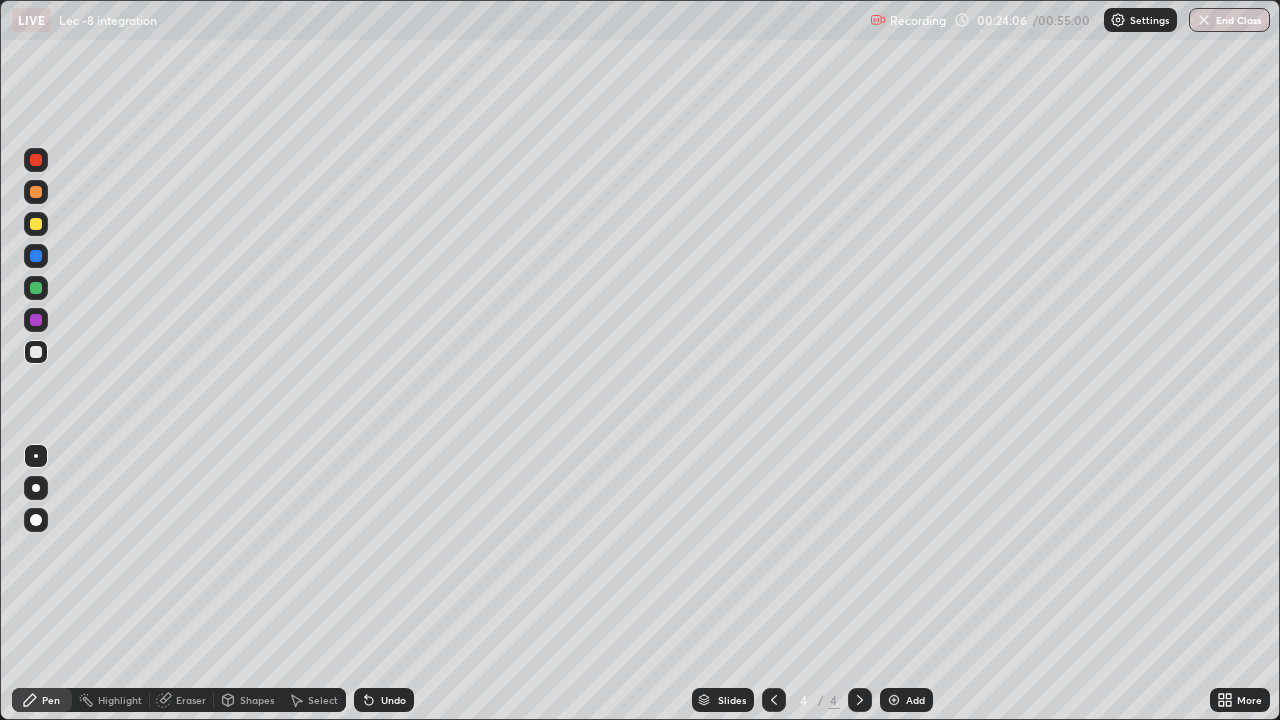 click on "Add" at bounding box center [906, 700] 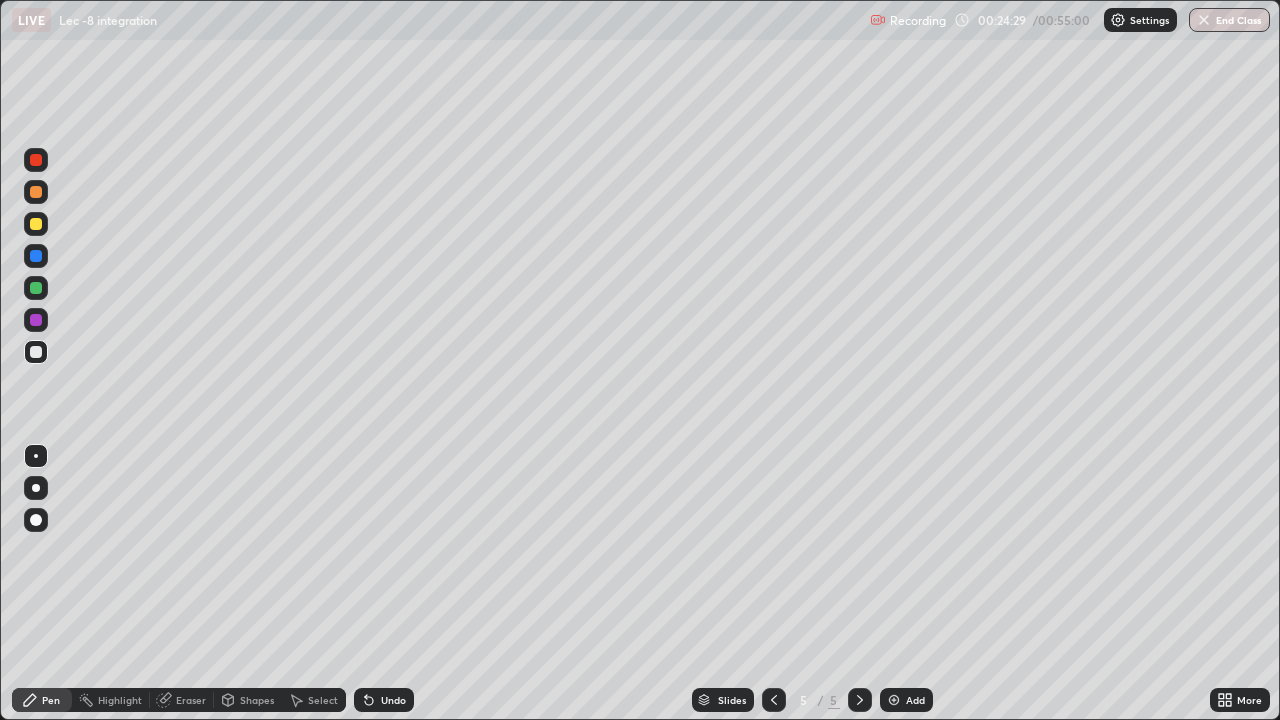 click on "Undo" at bounding box center [384, 700] 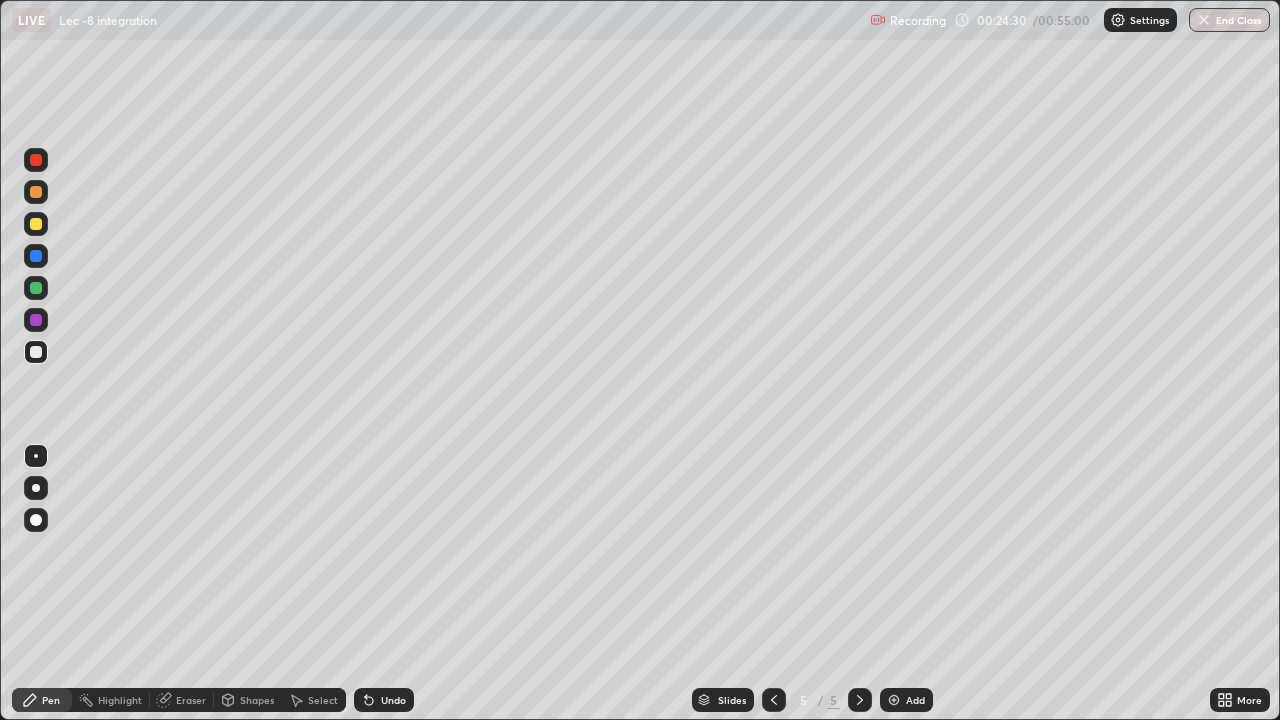 click on "Undo" at bounding box center (393, 700) 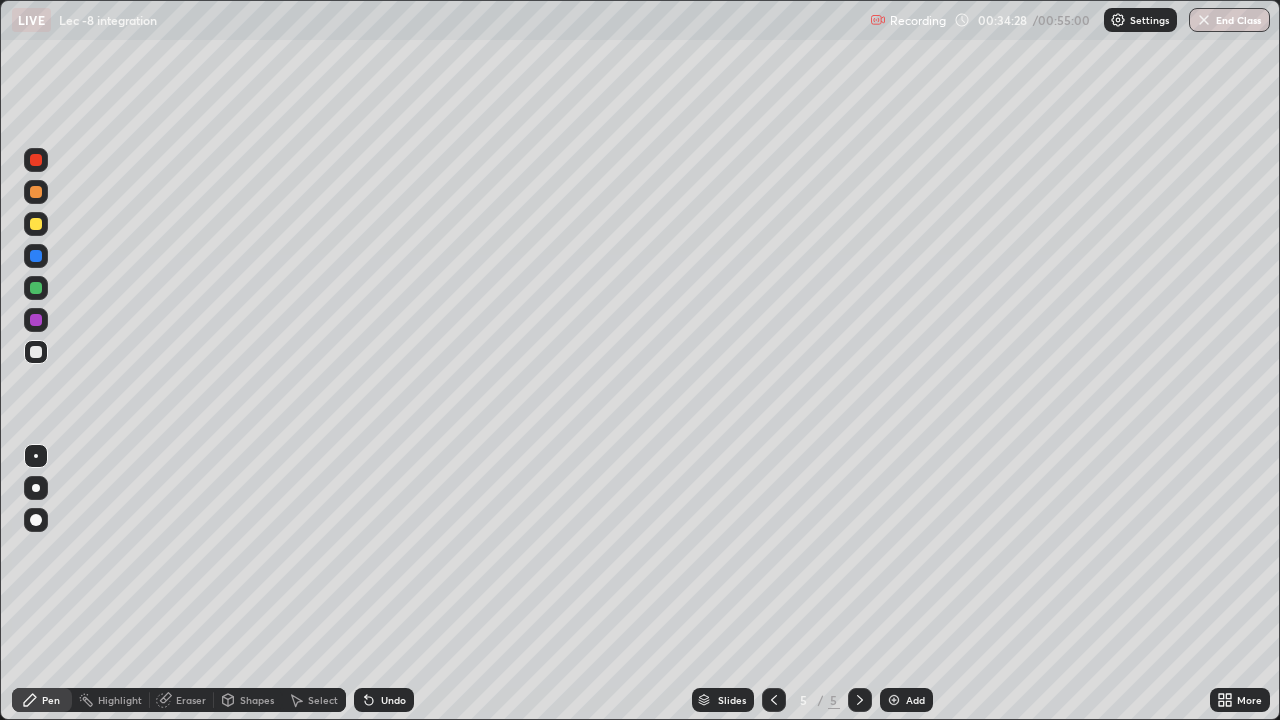 click on "Add" at bounding box center (915, 700) 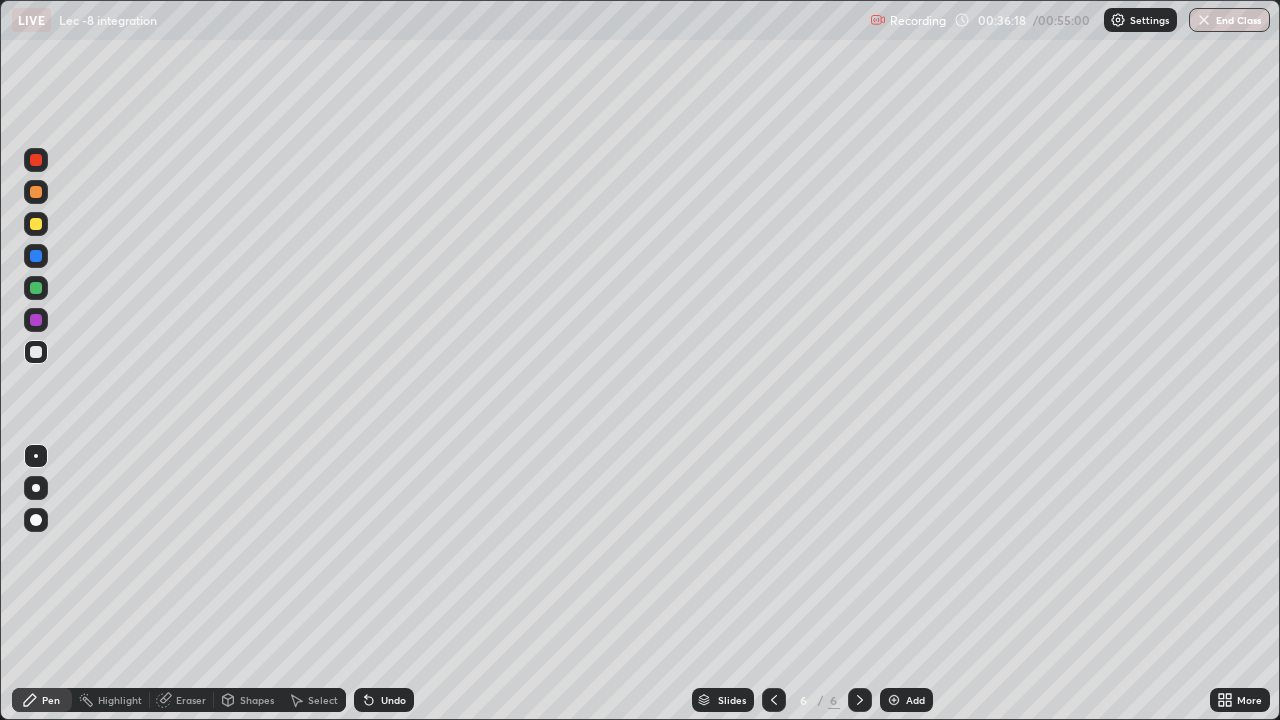 click on "Undo" at bounding box center [393, 700] 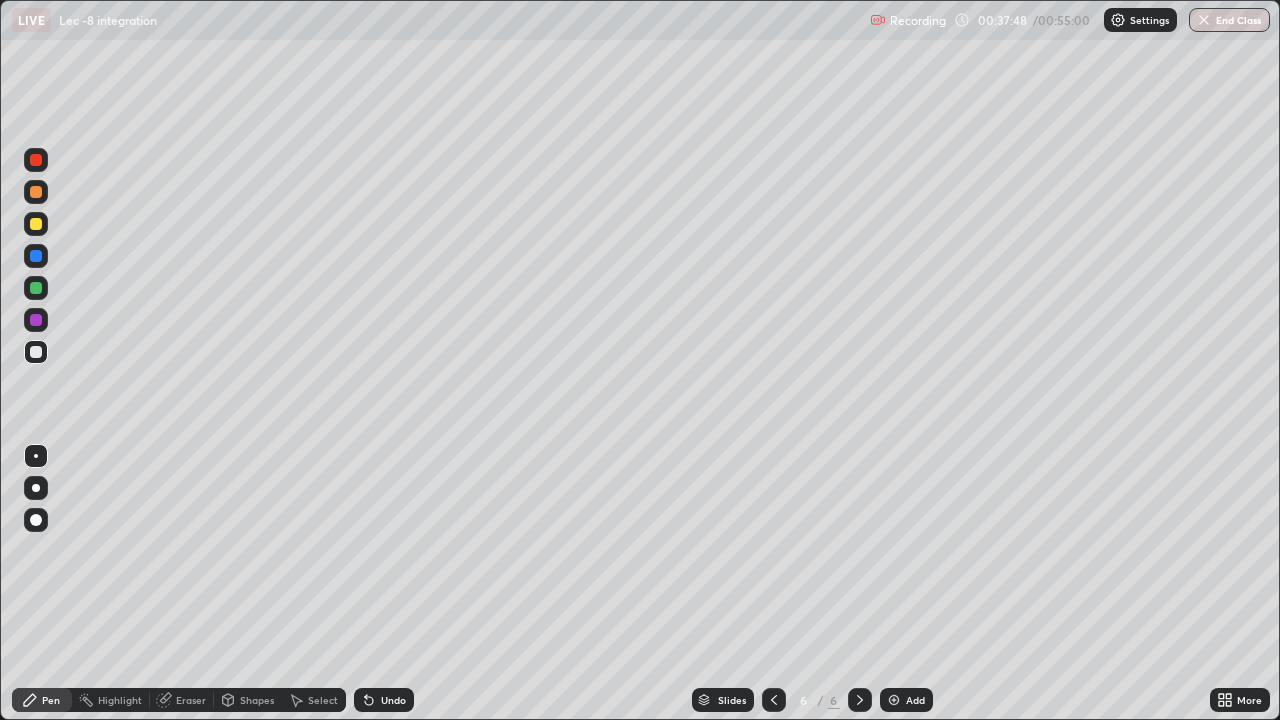 click on "Undo" at bounding box center (393, 700) 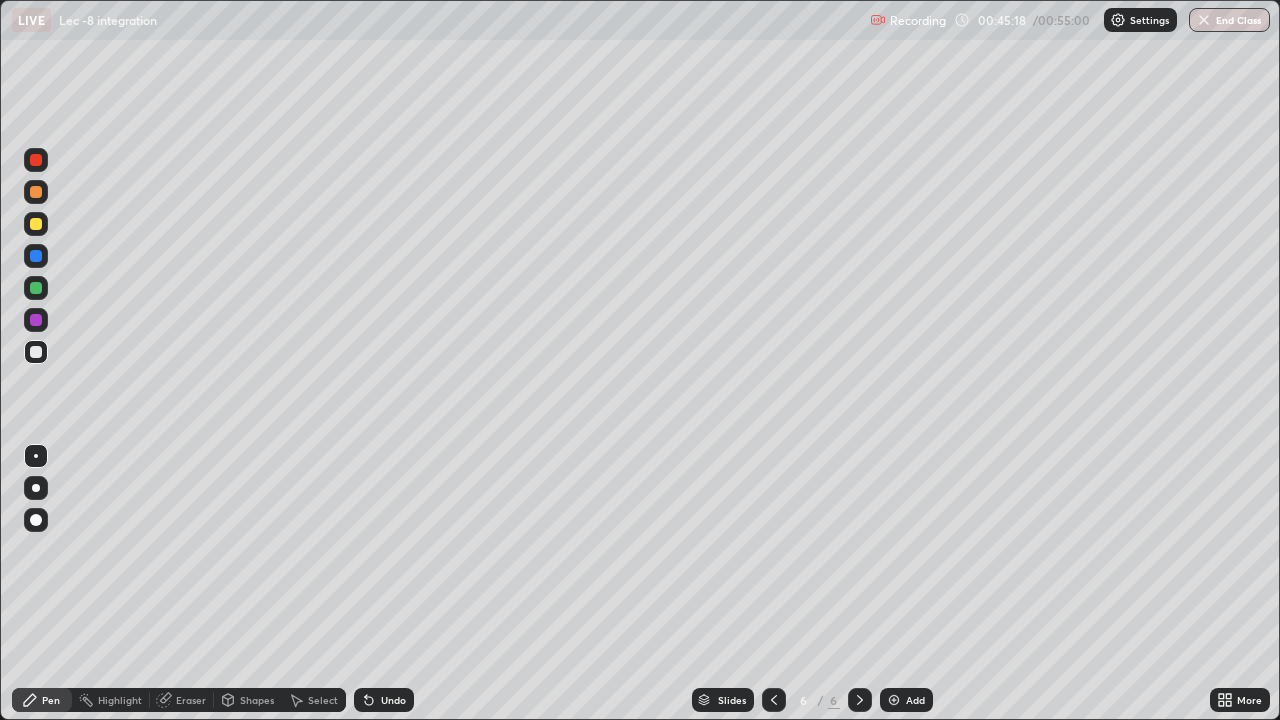 click on "End Class" at bounding box center (1229, 20) 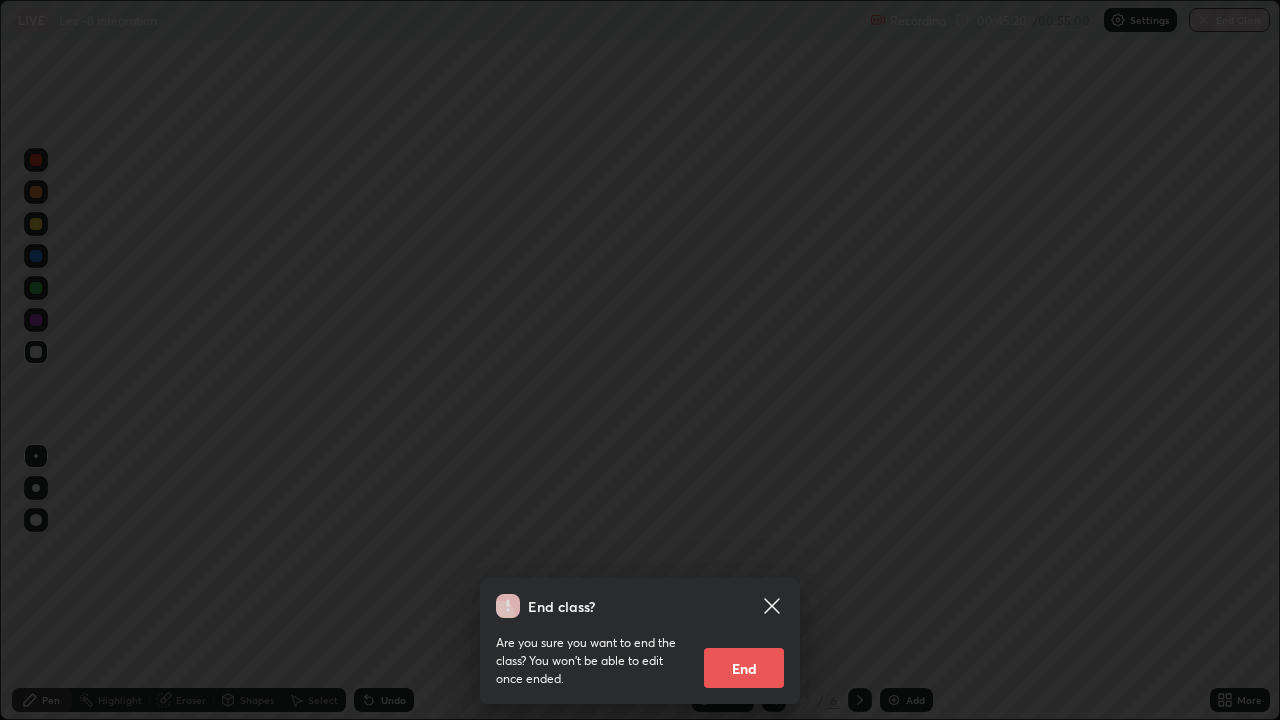 click on "End" at bounding box center (744, 668) 